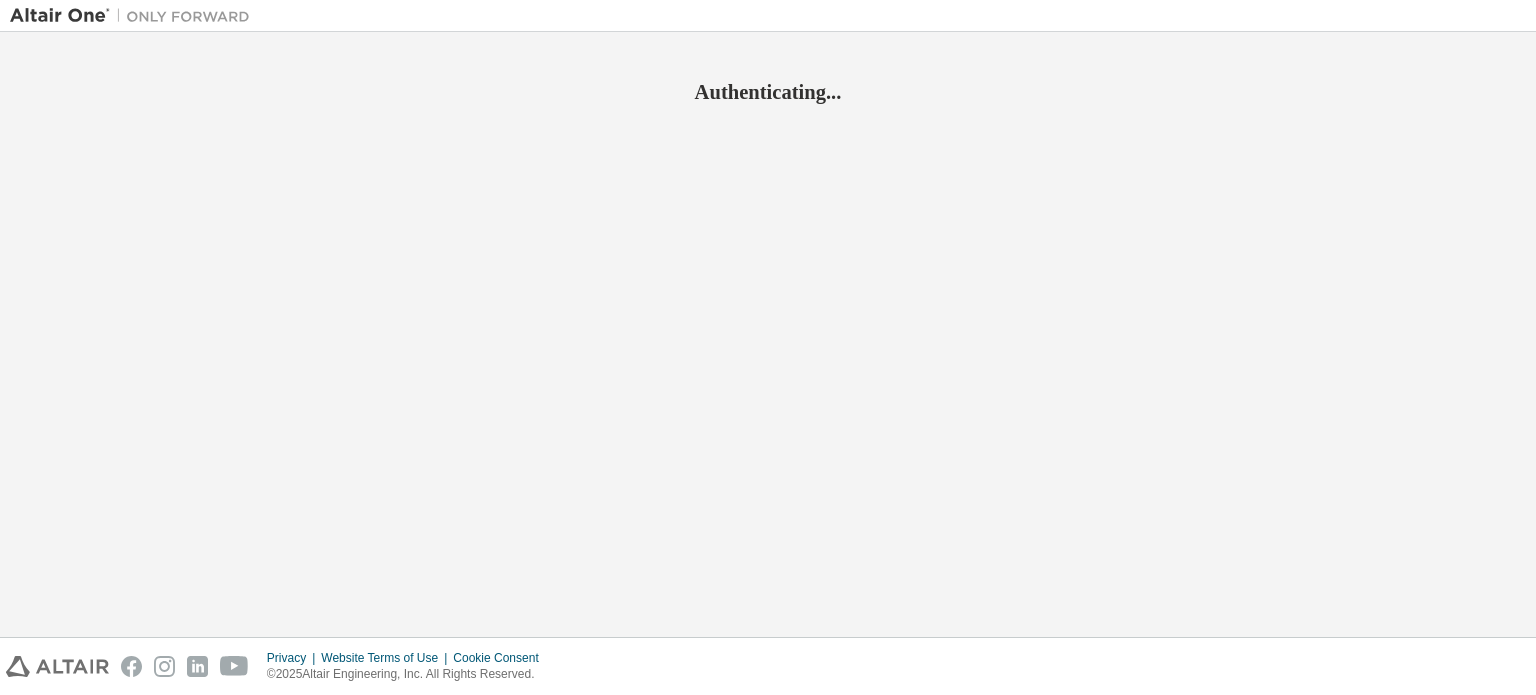 scroll, scrollTop: 0, scrollLeft: 0, axis: both 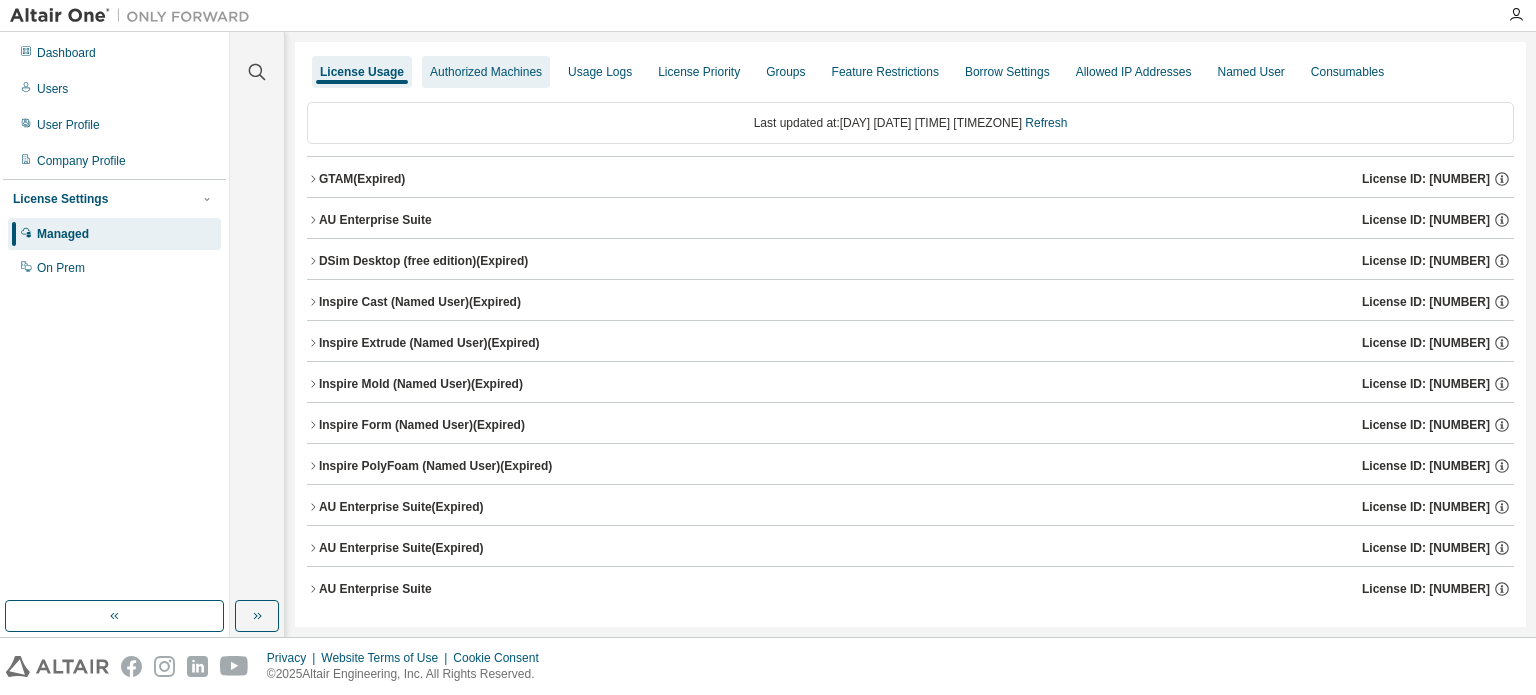 click on "Authorized Machines" at bounding box center (486, 72) 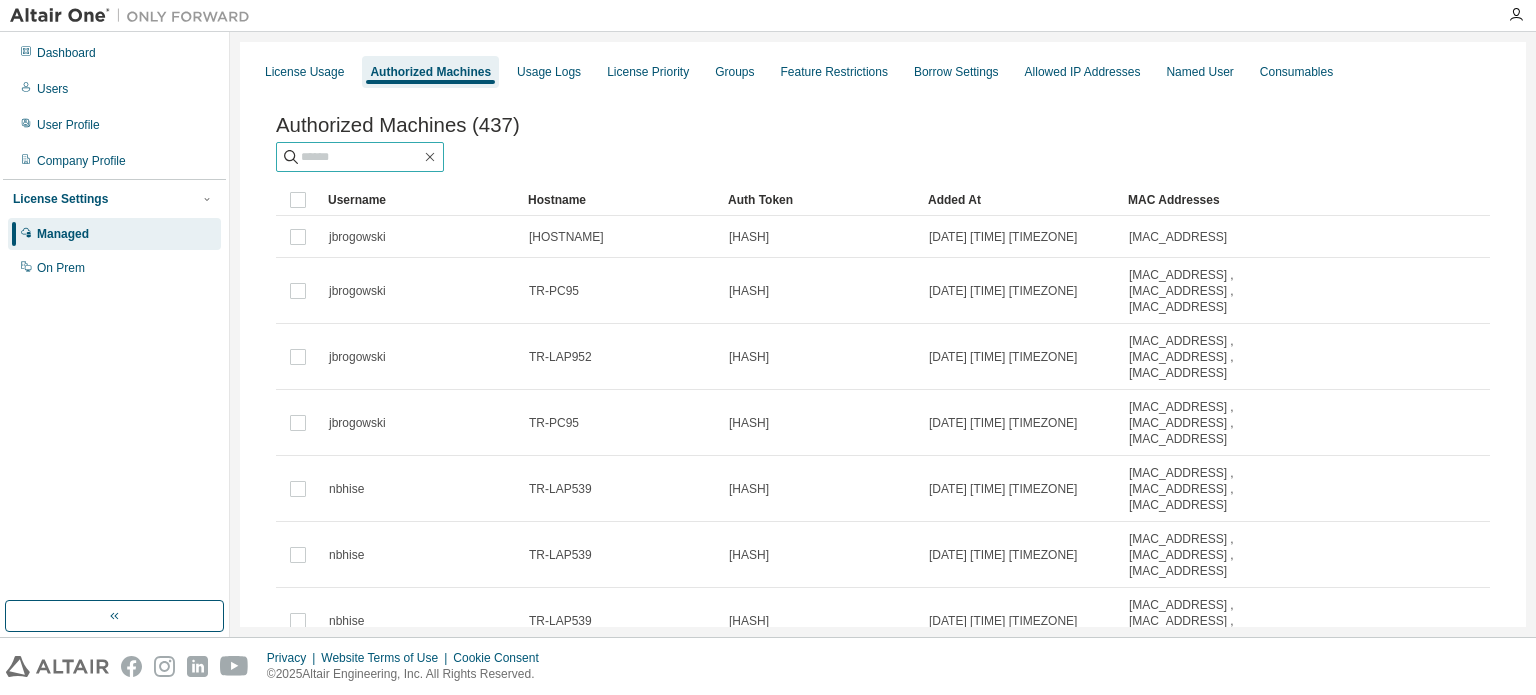 click at bounding box center [361, 157] 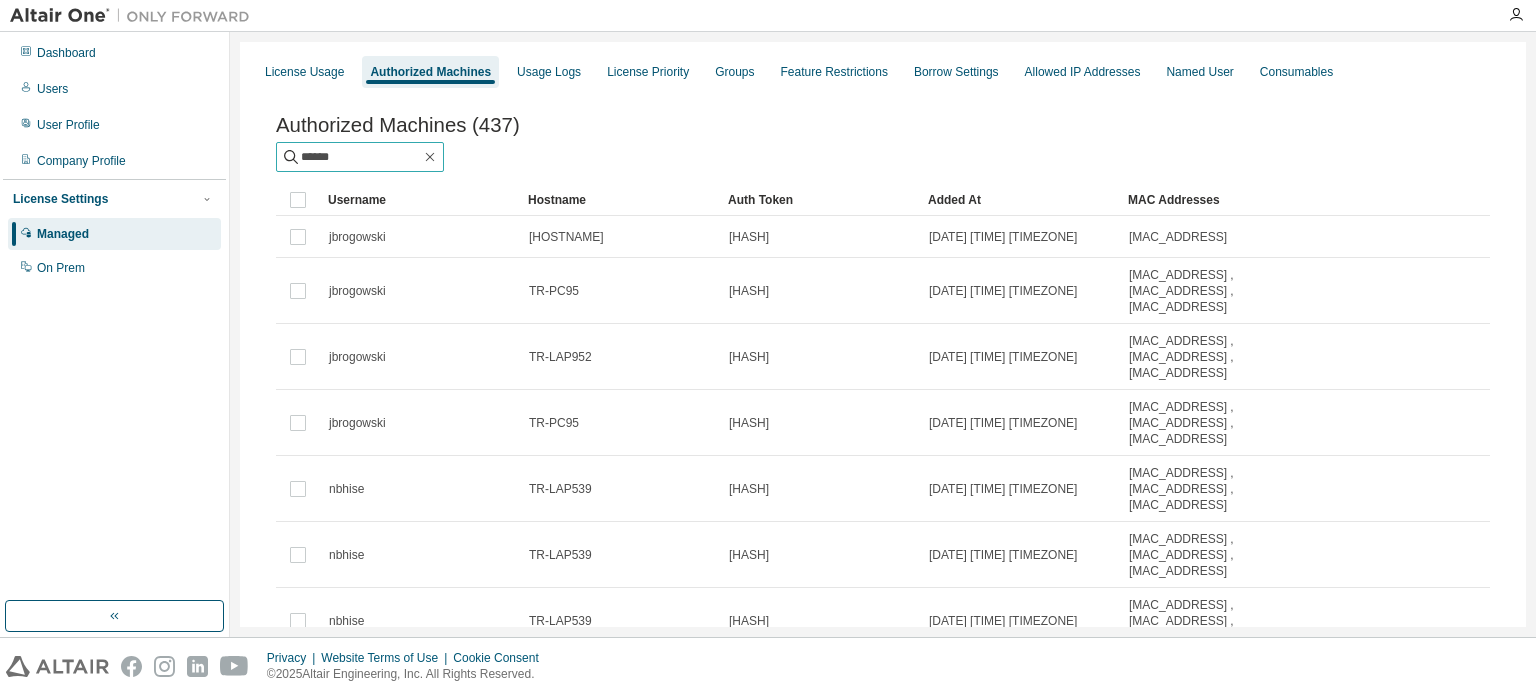click on "******" at bounding box center [361, 157] 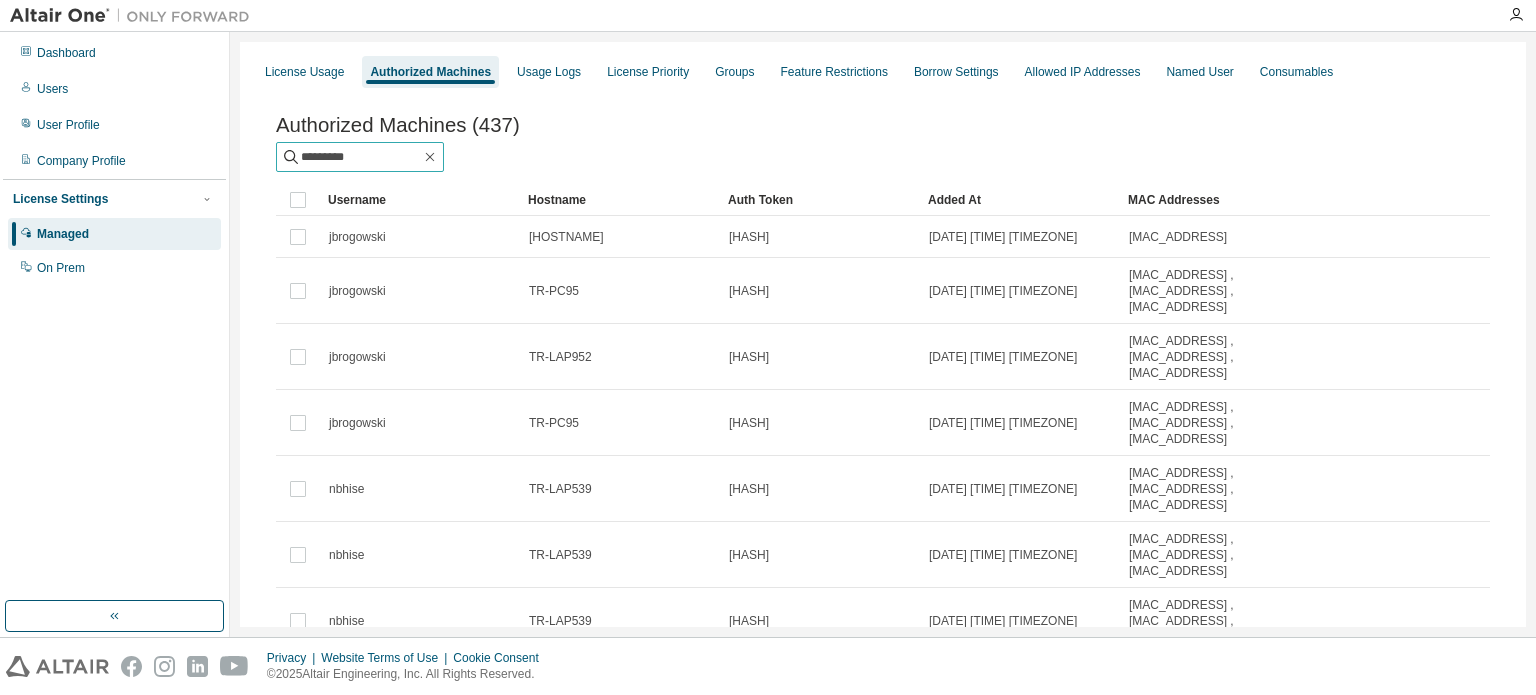 type on "*********" 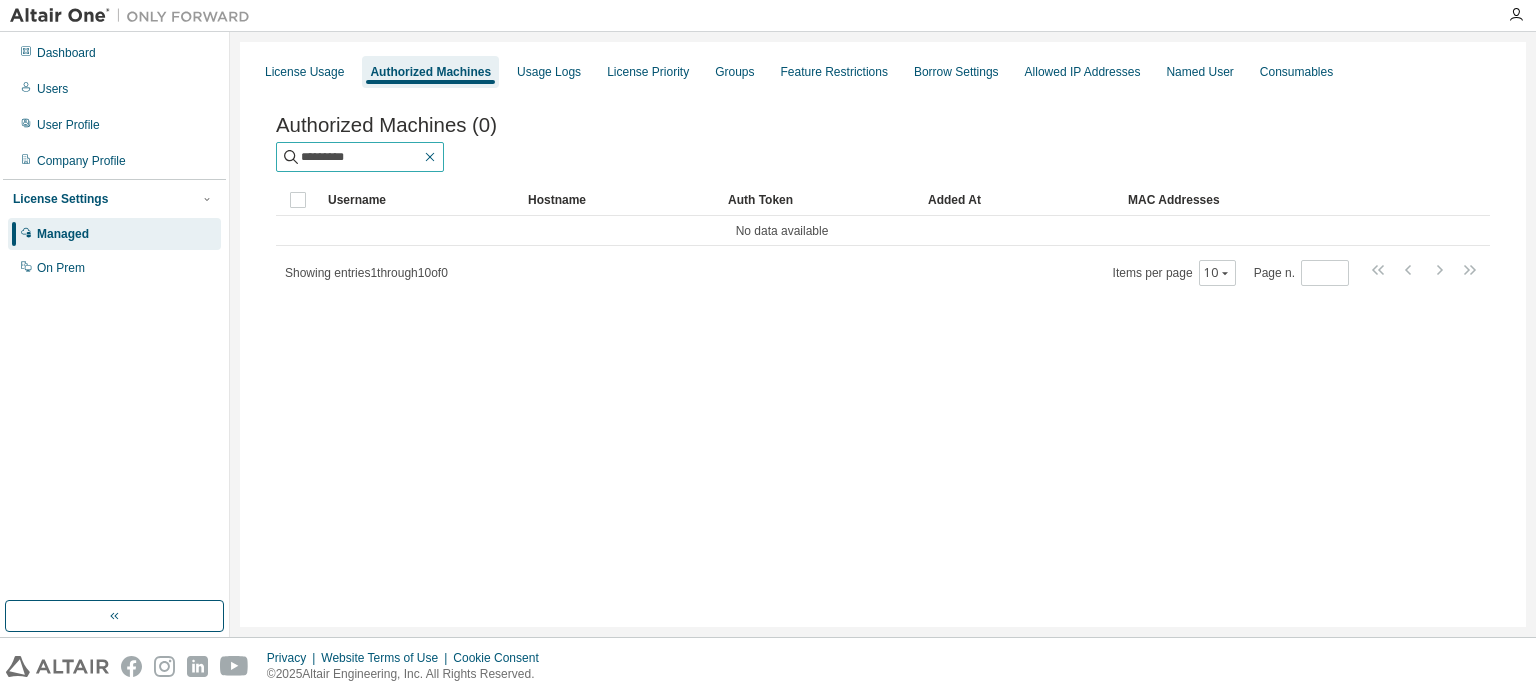 click 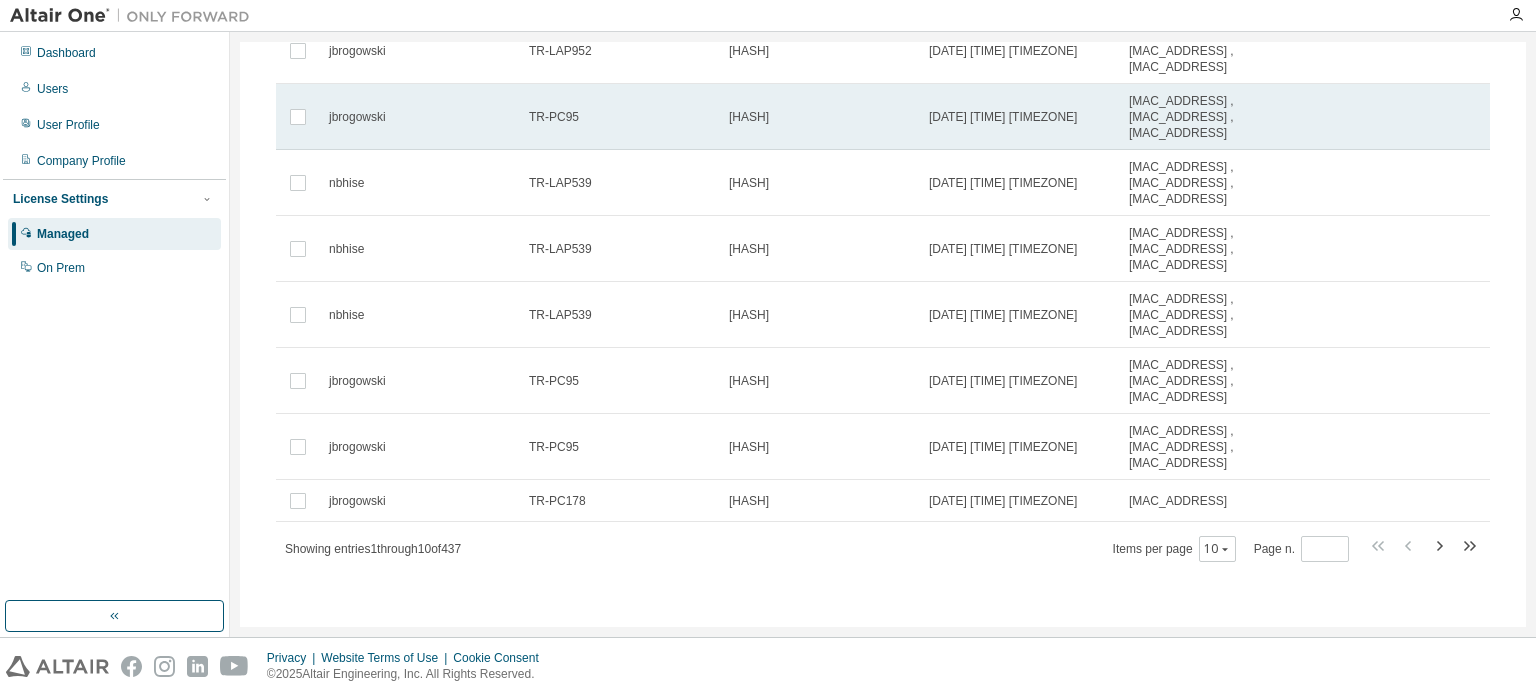 scroll, scrollTop: 0, scrollLeft: 0, axis: both 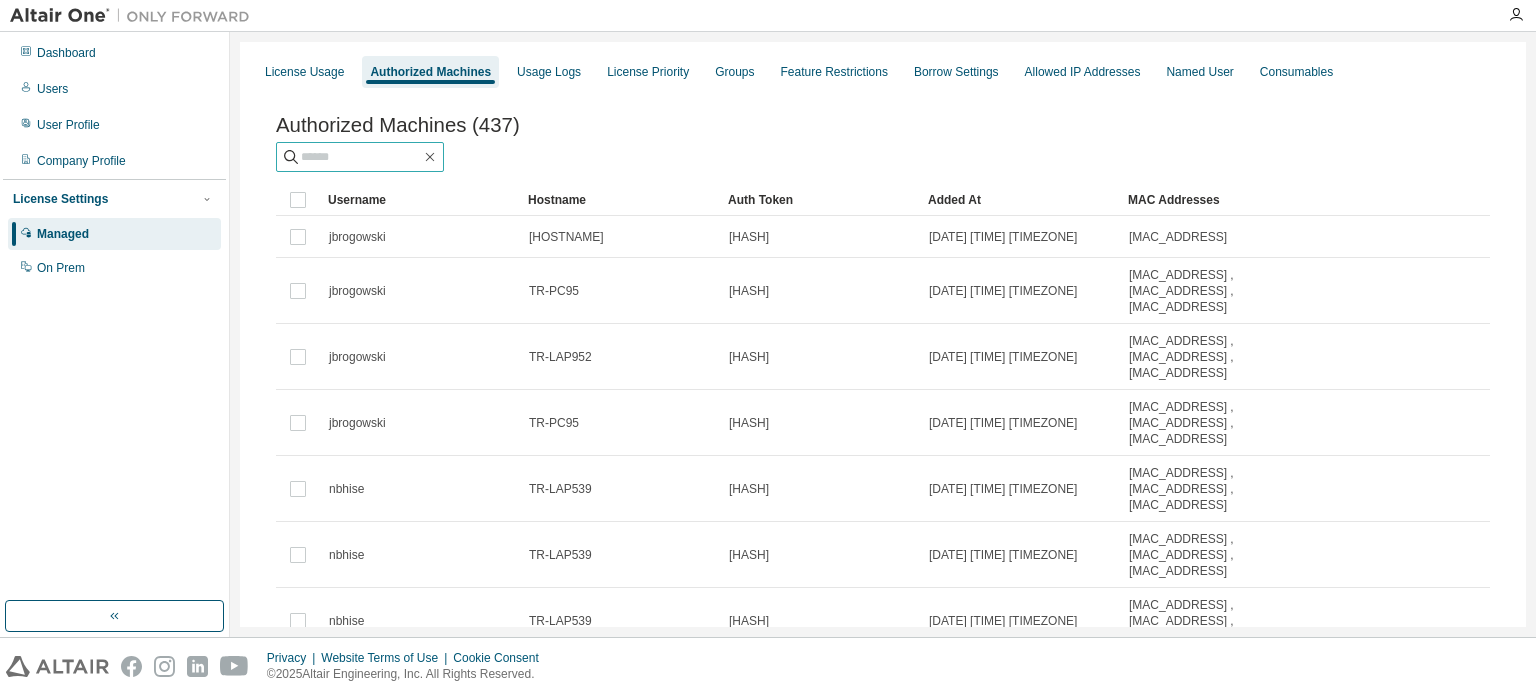 click at bounding box center (361, 157) 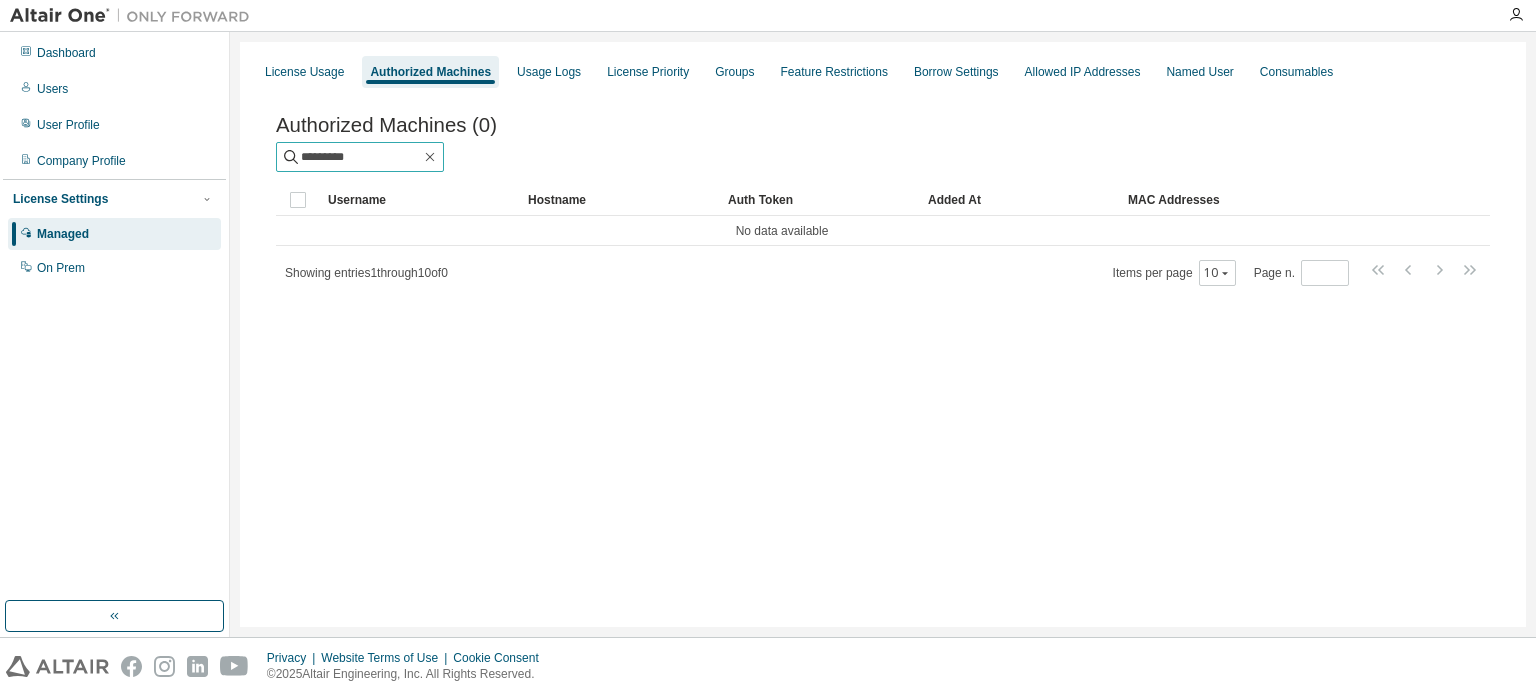 click on "*********" at bounding box center [361, 157] 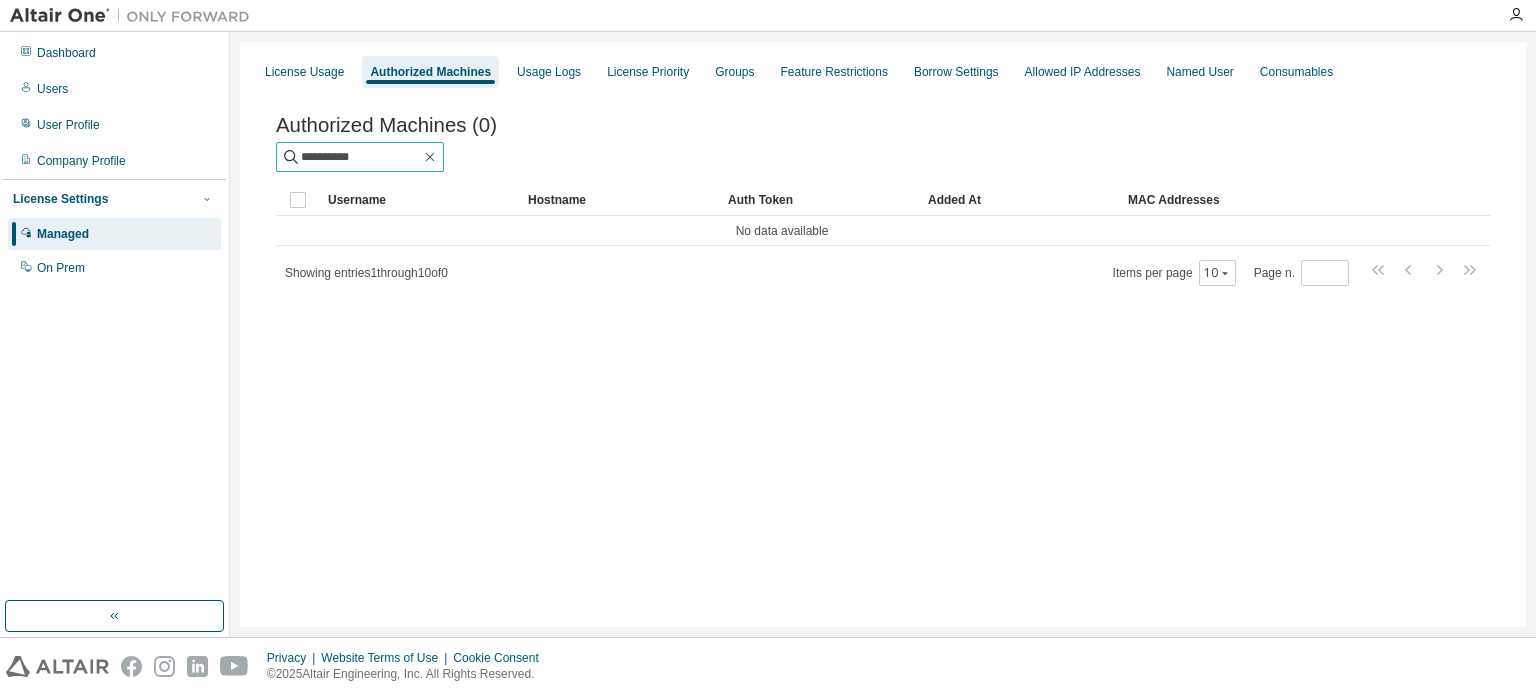 type on "**********" 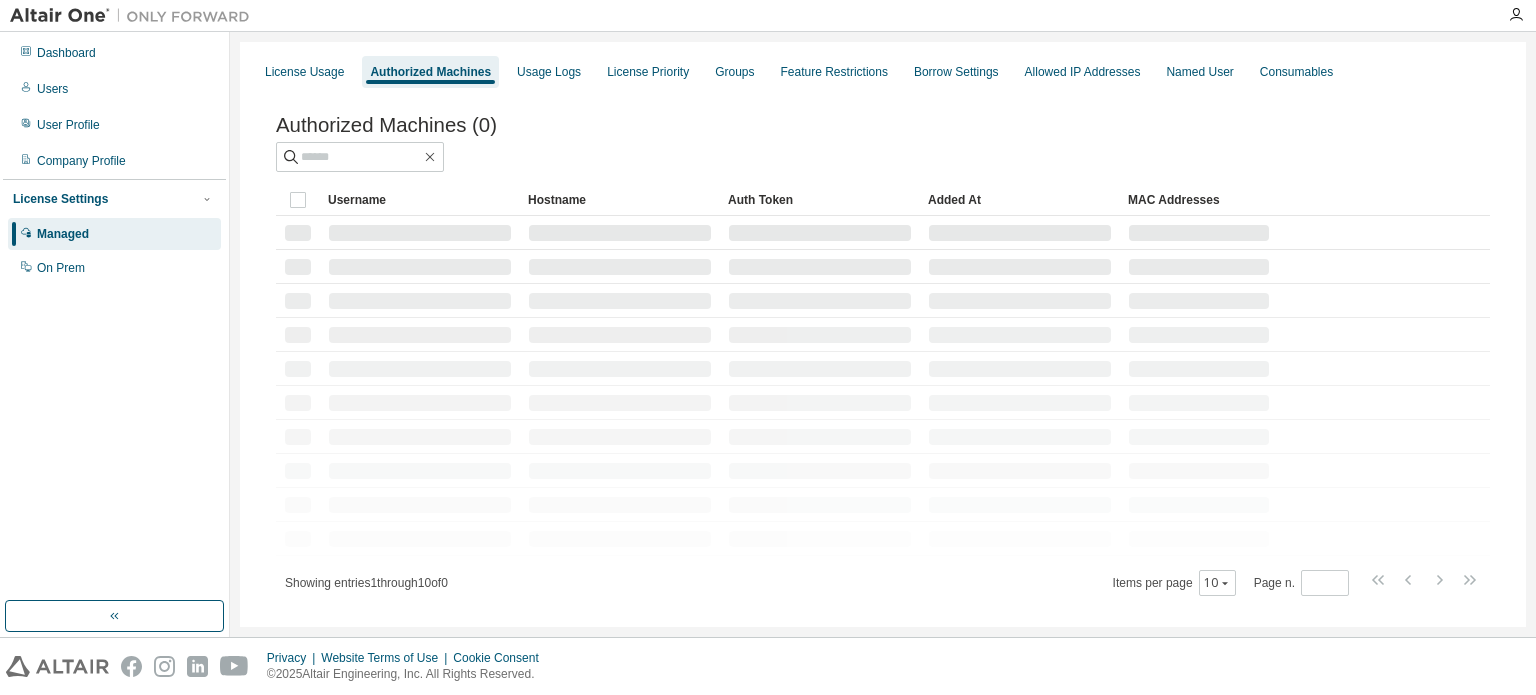 scroll, scrollTop: 0, scrollLeft: 0, axis: both 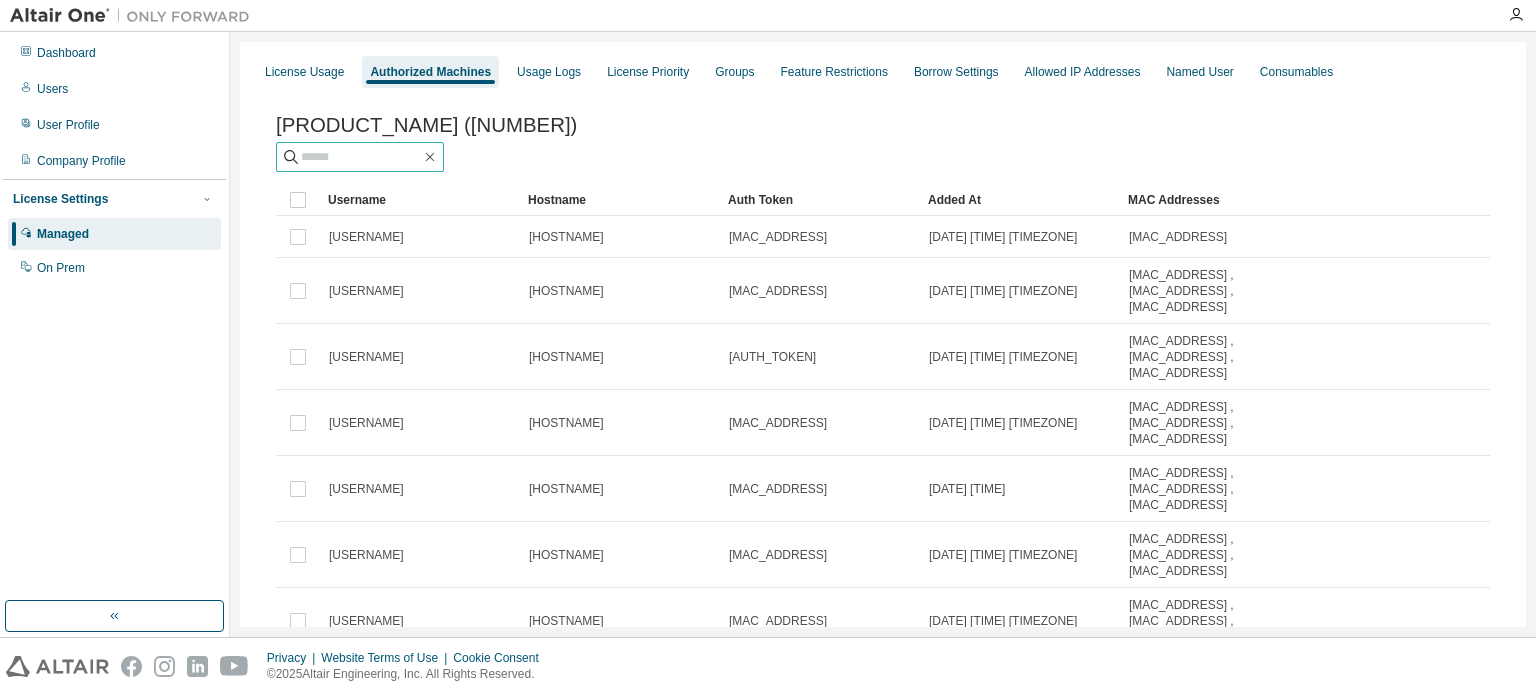 click at bounding box center (361, 157) 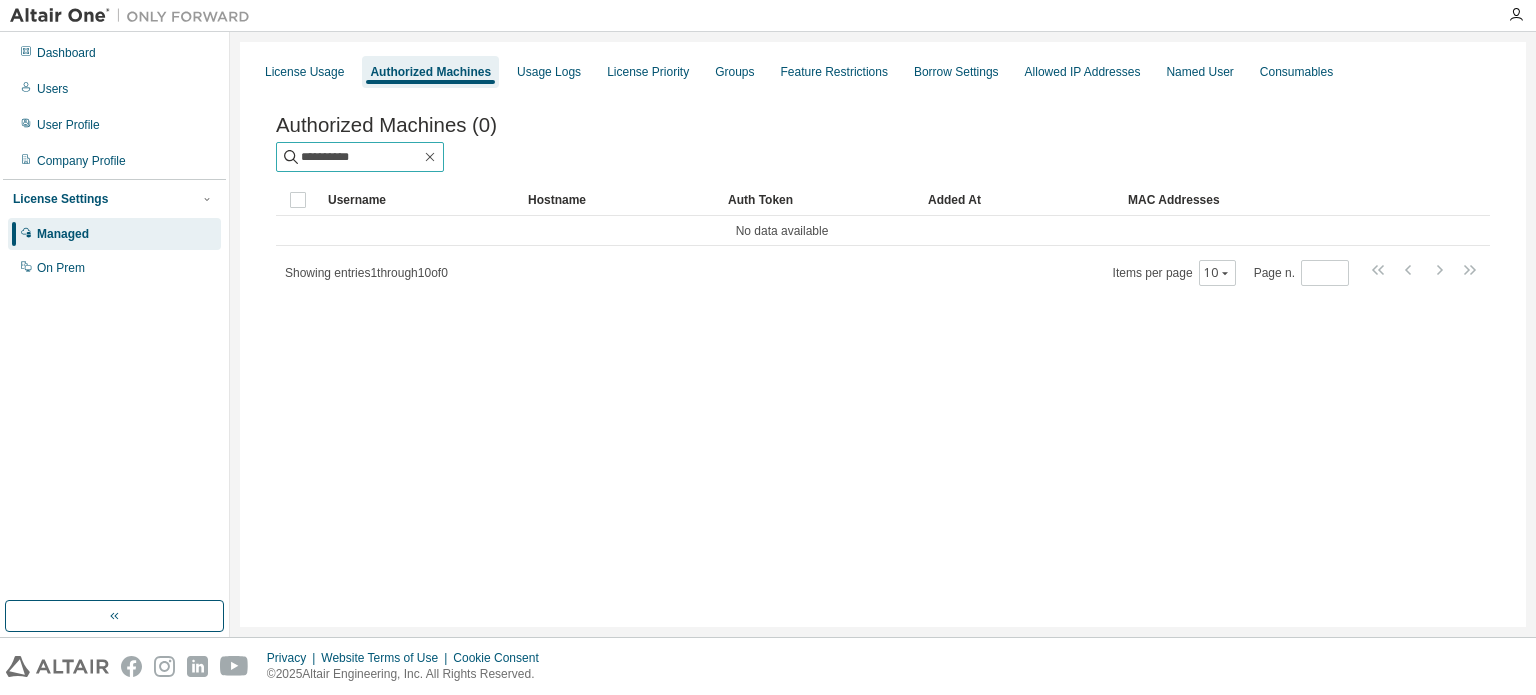 click on "**********" at bounding box center [361, 157] 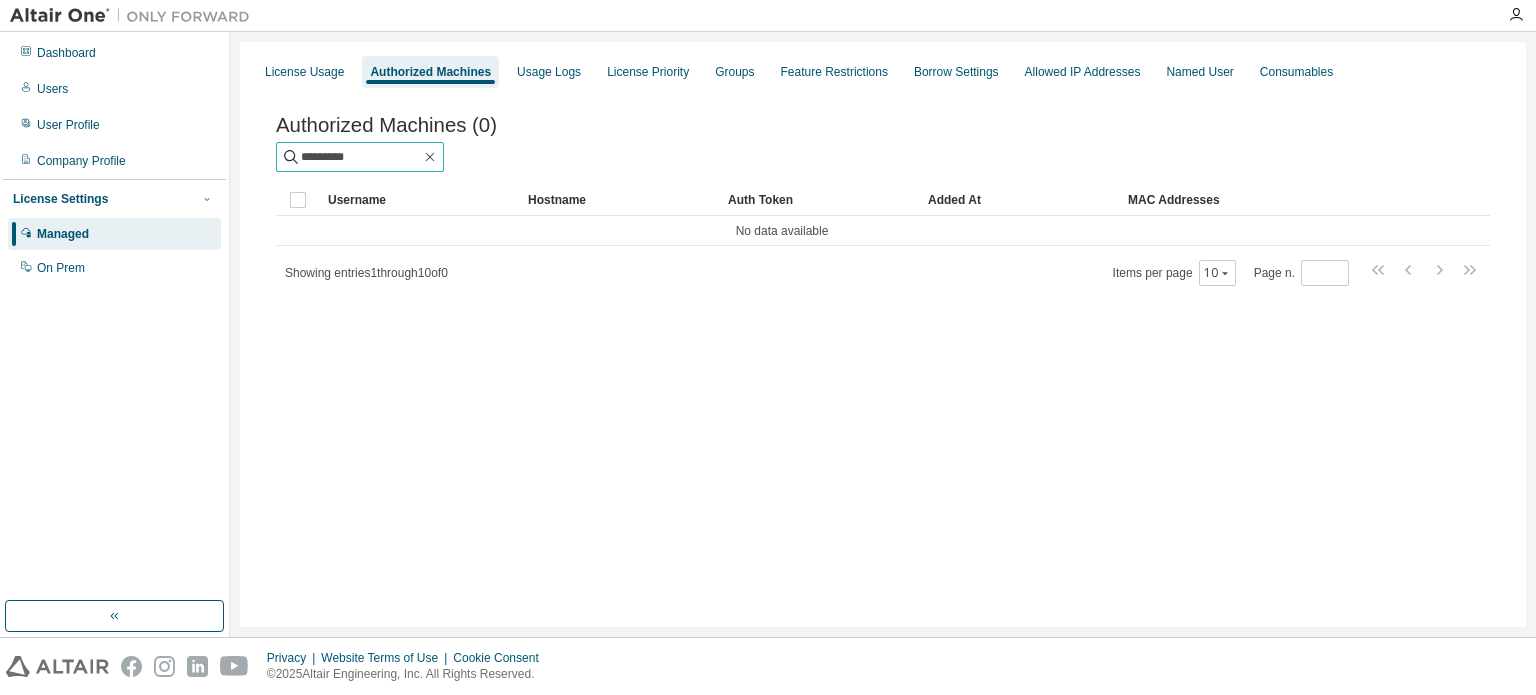 type on "*********" 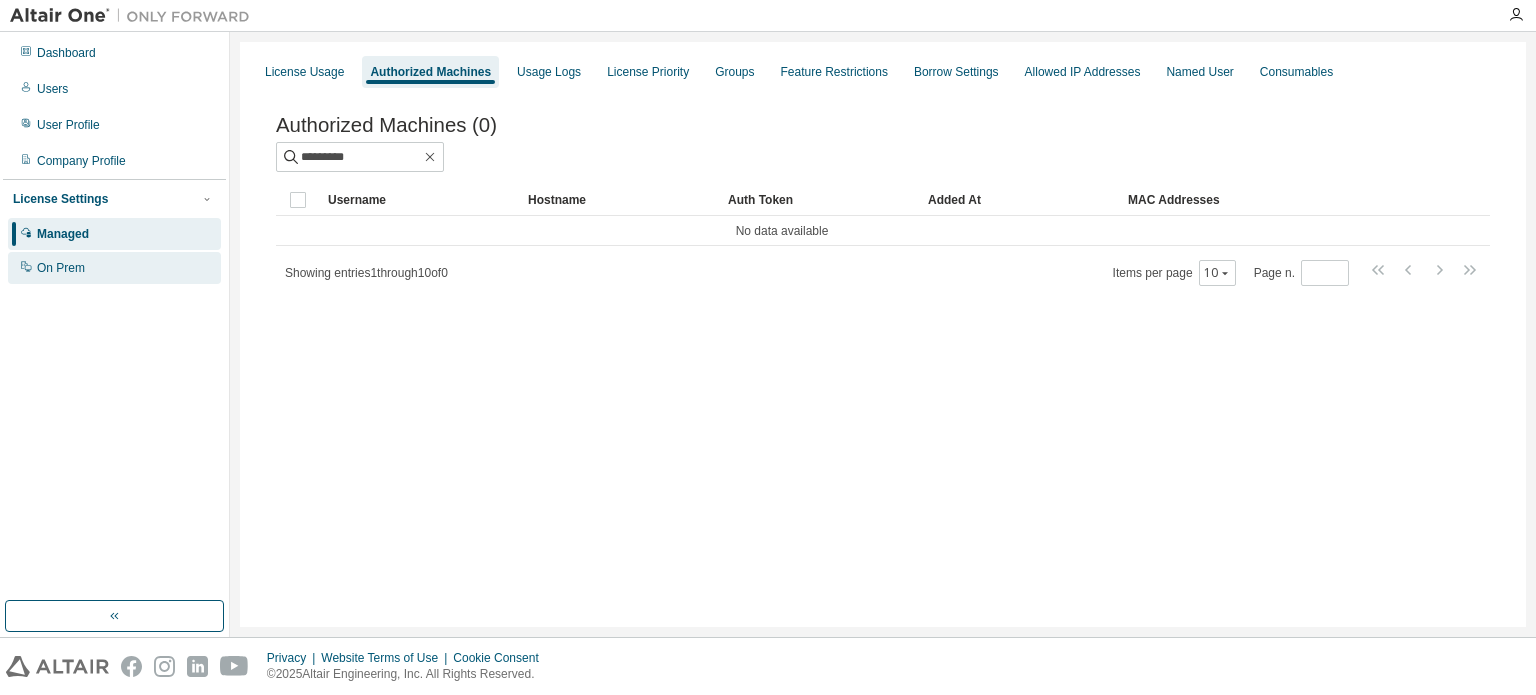 click on "On Prem" at bounding box center (114, 268) 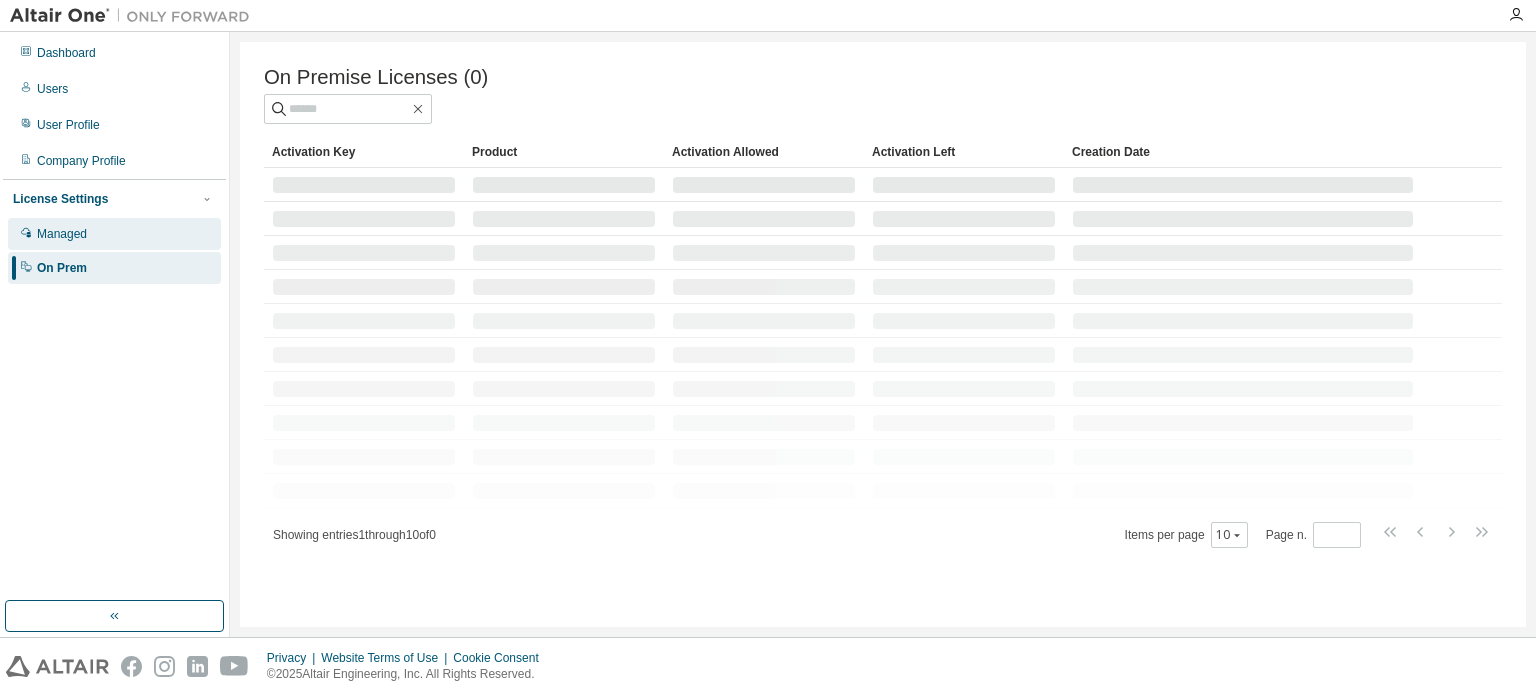 click on "Managed" at bounding box center [114, 234] 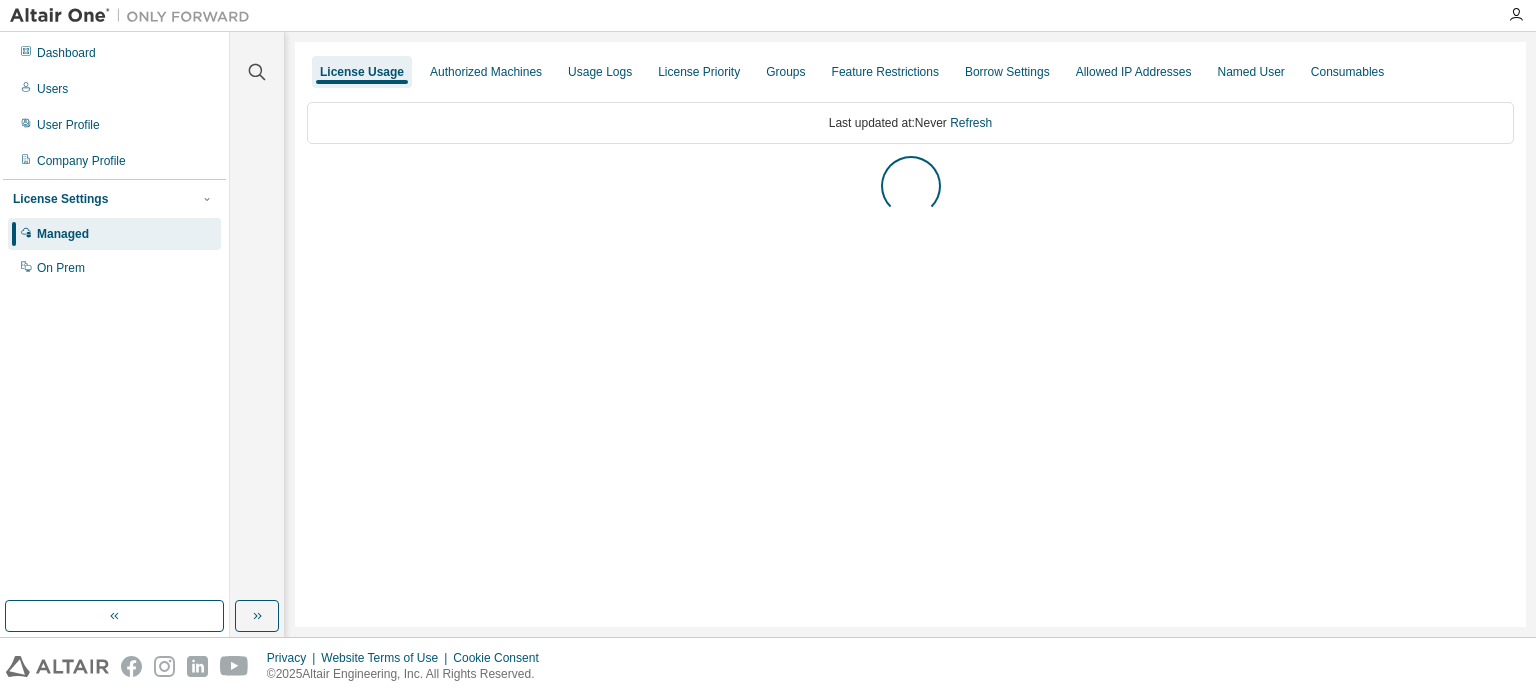 click on "Dashboard Users User Profile Company Profile License Settings Managed On Prem" at bounding box center (114, 160) 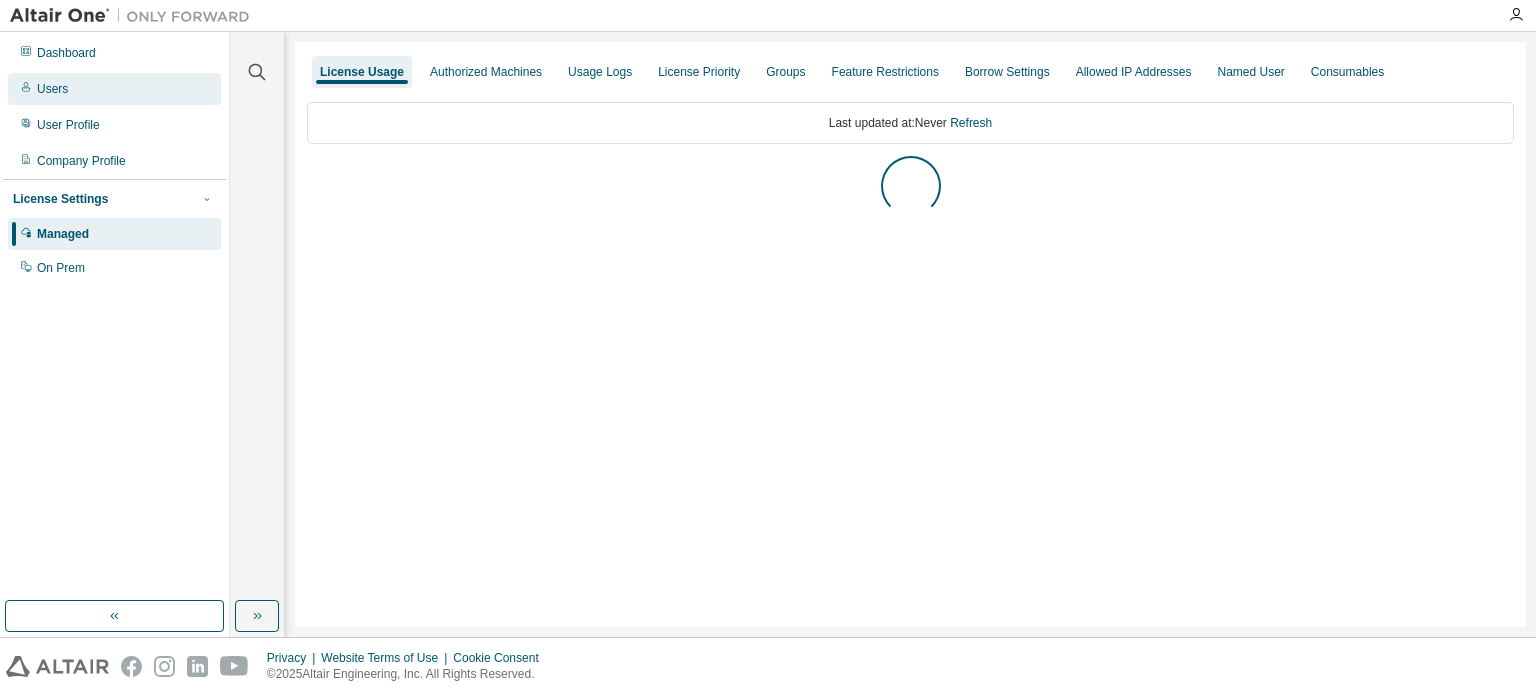 click on "Users" at bounding box center (114, 89) 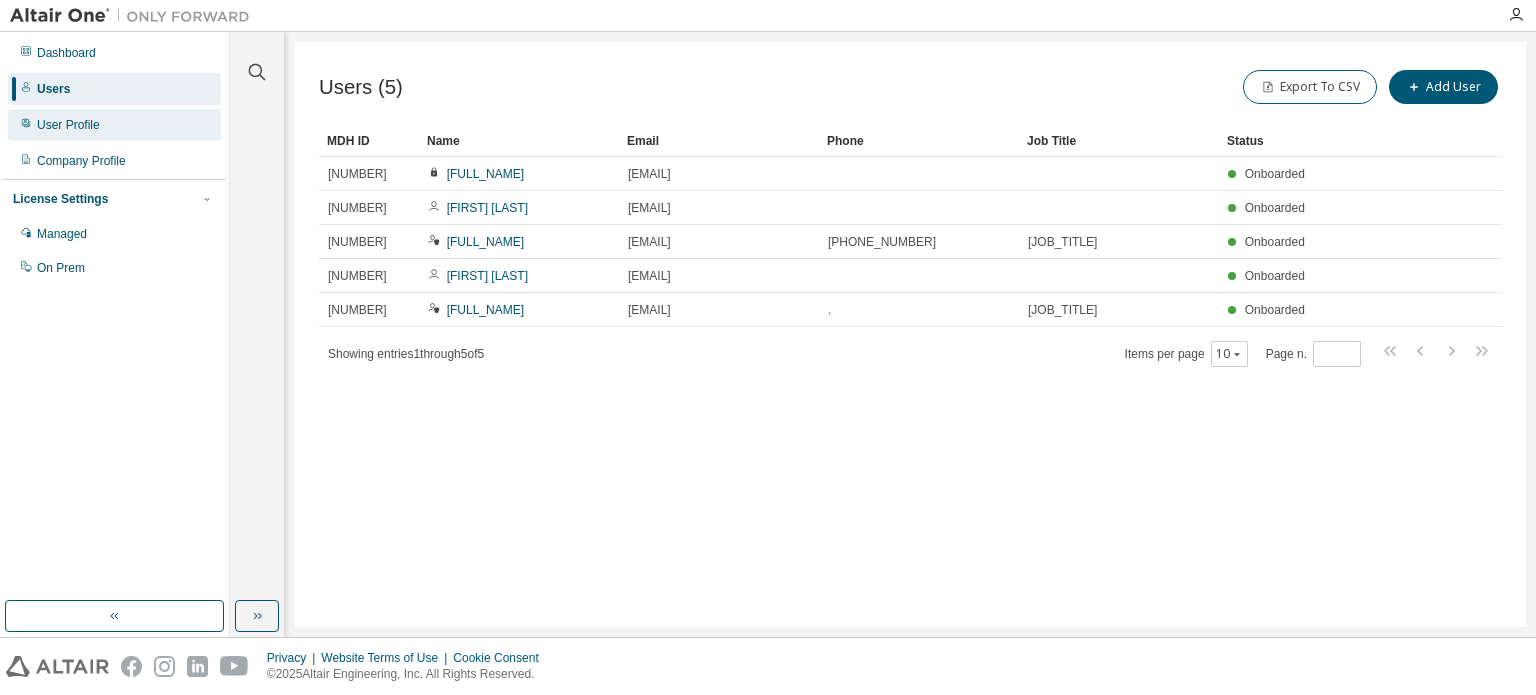 click on "User Profile" at bounding box center (114, 125) 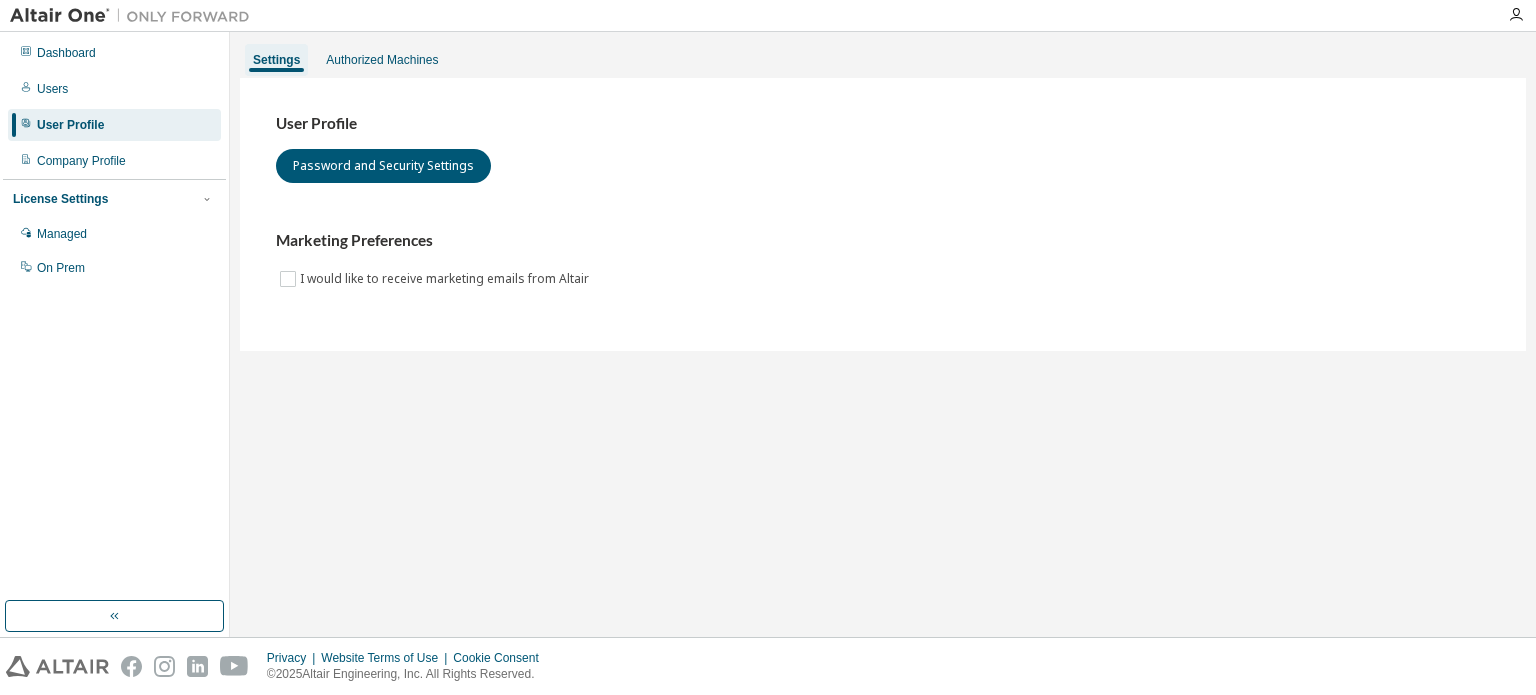 click on "Settings Authorized Machines User Profile Password and Security Settings Marketing Preferences I would like to receive marketing emails from Altair" at bounding box center [883, 334] 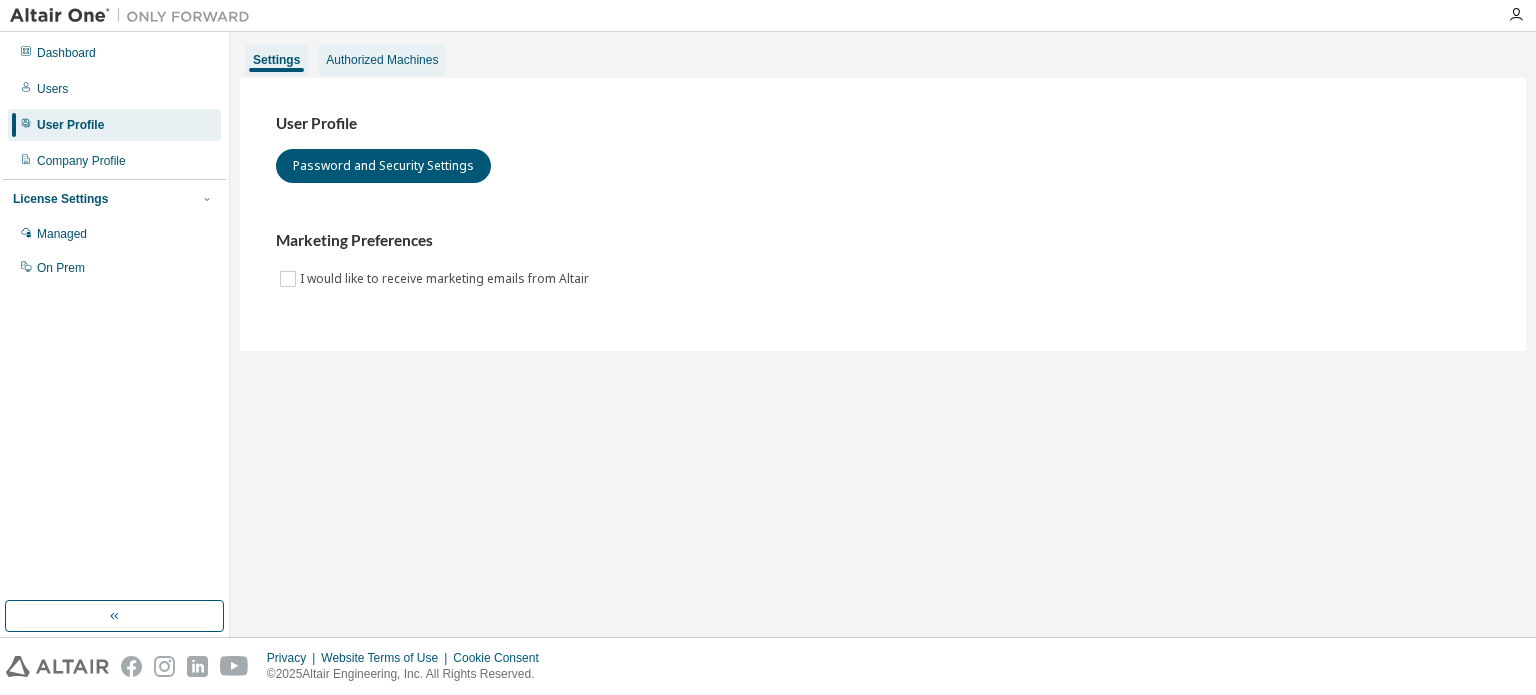 click on "Authorized Machines" at bounding box center (382, 60) 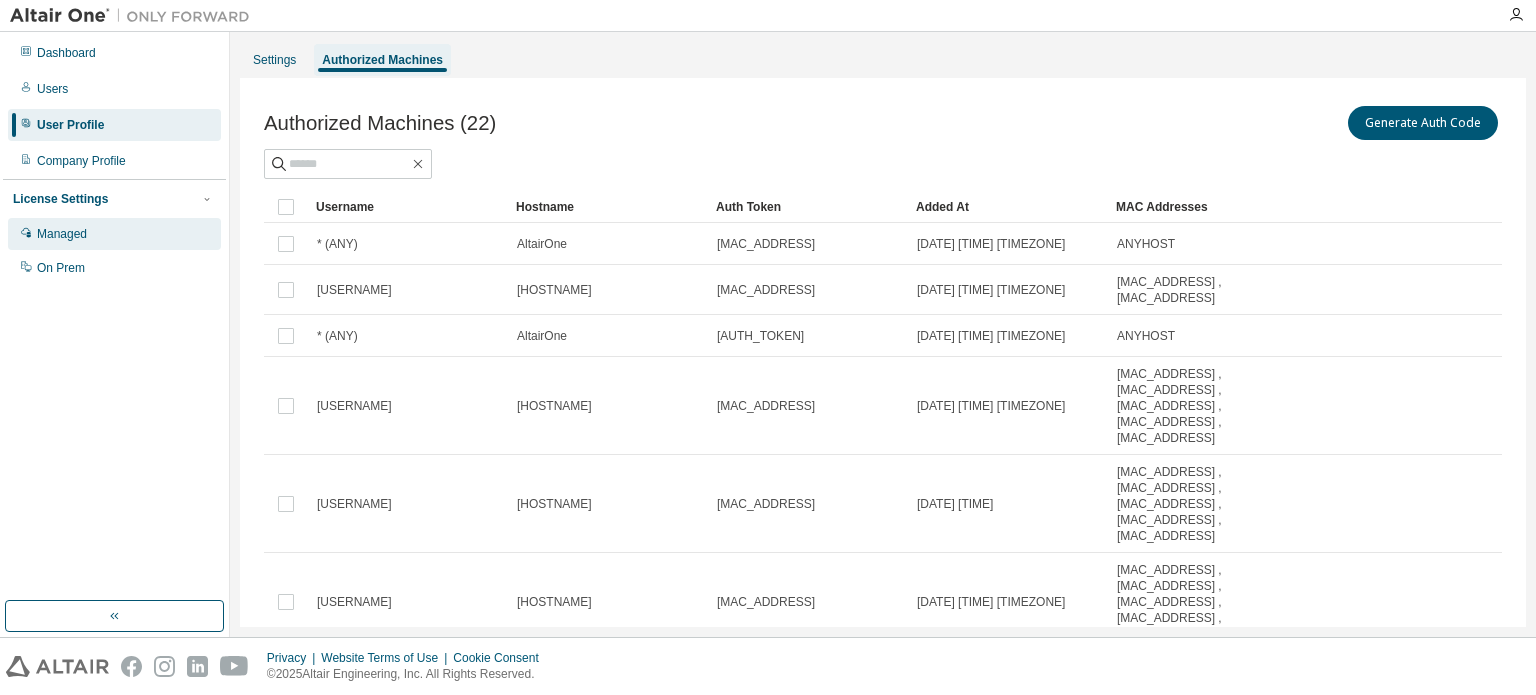 click on "Managed" at bounding box center [114, 234] 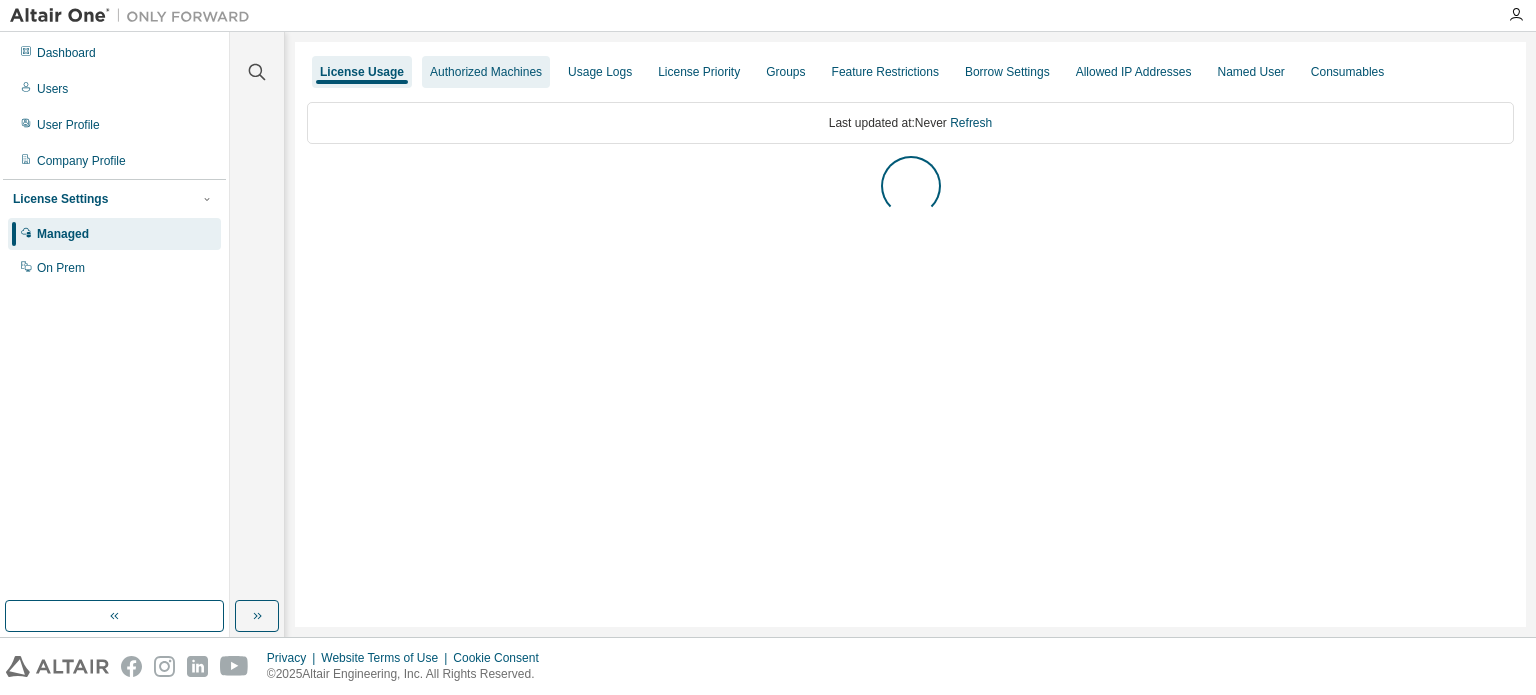 click on "Authorized Machines" at bounding box center (486, 72) 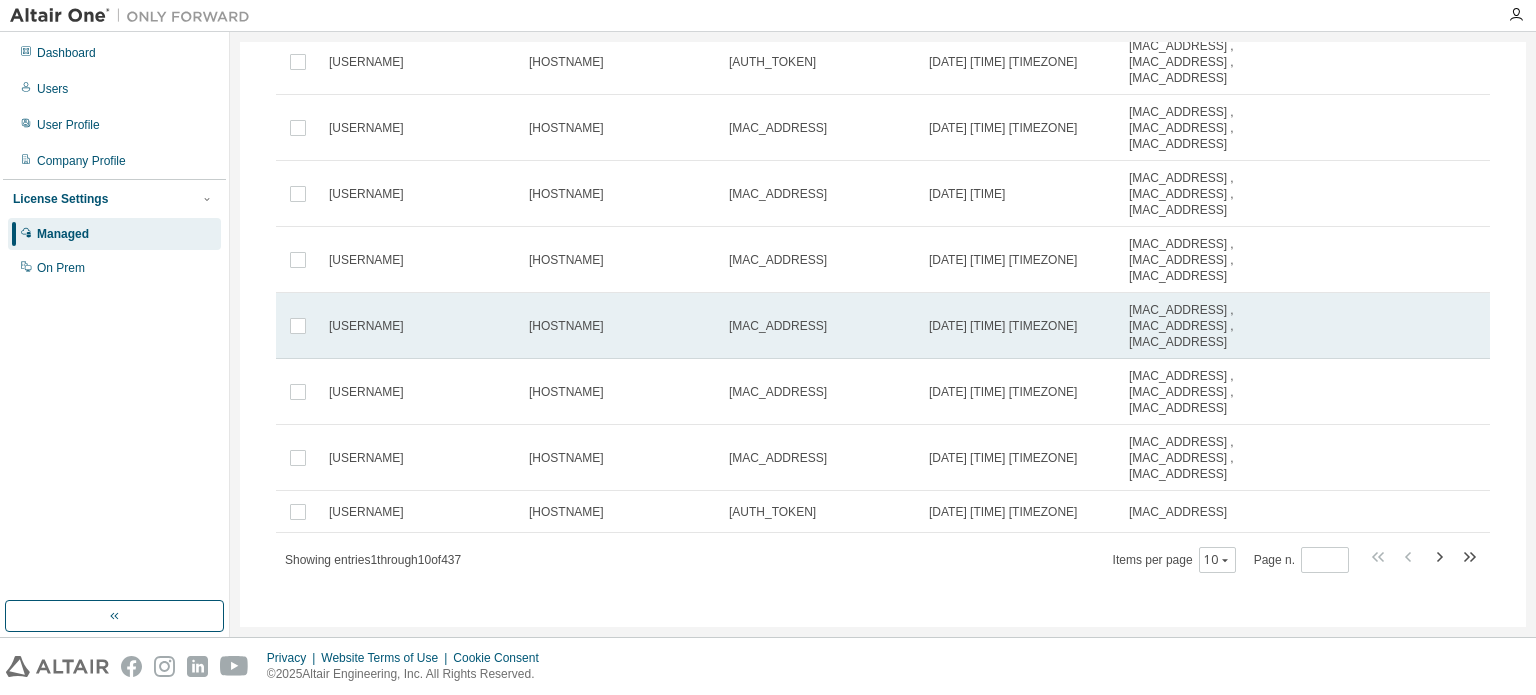 scroll, scrollTop: 308, scrollLeft: 0, axis: vertical 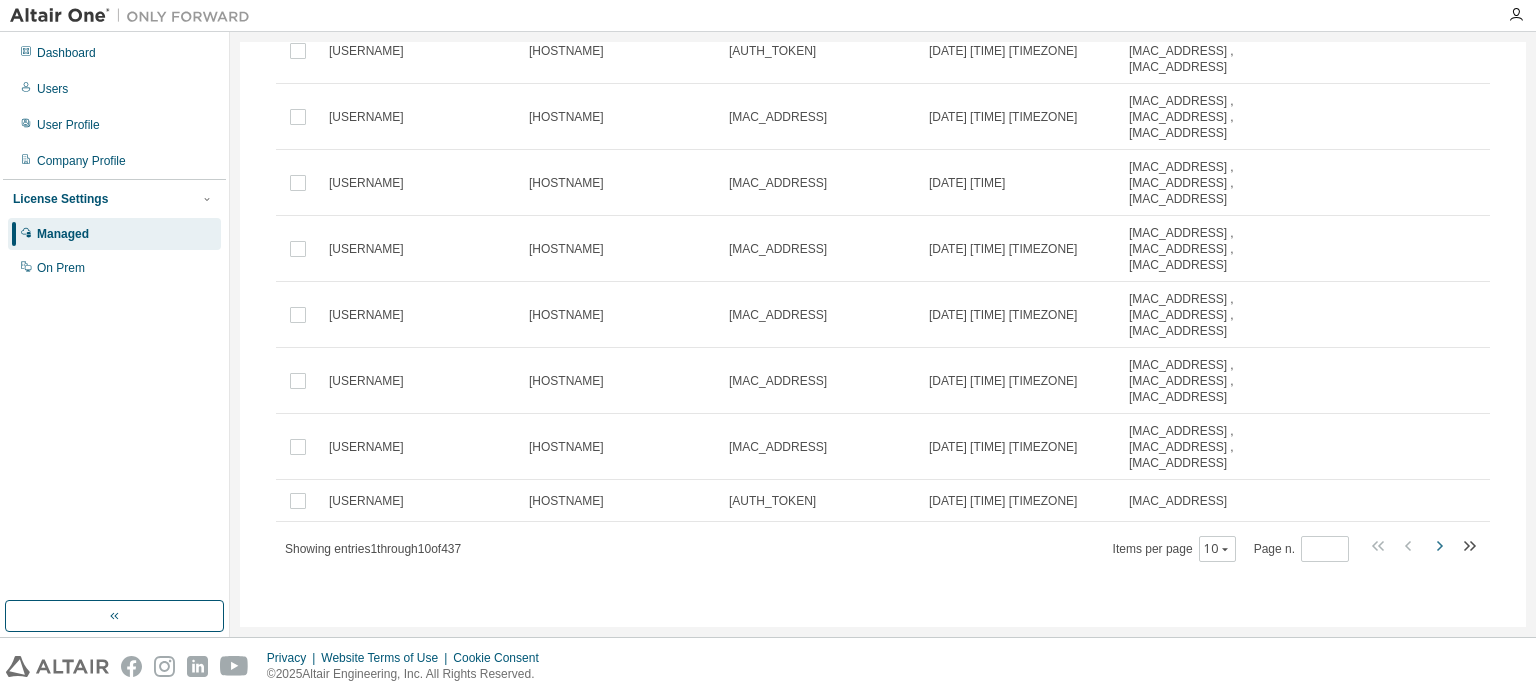 click 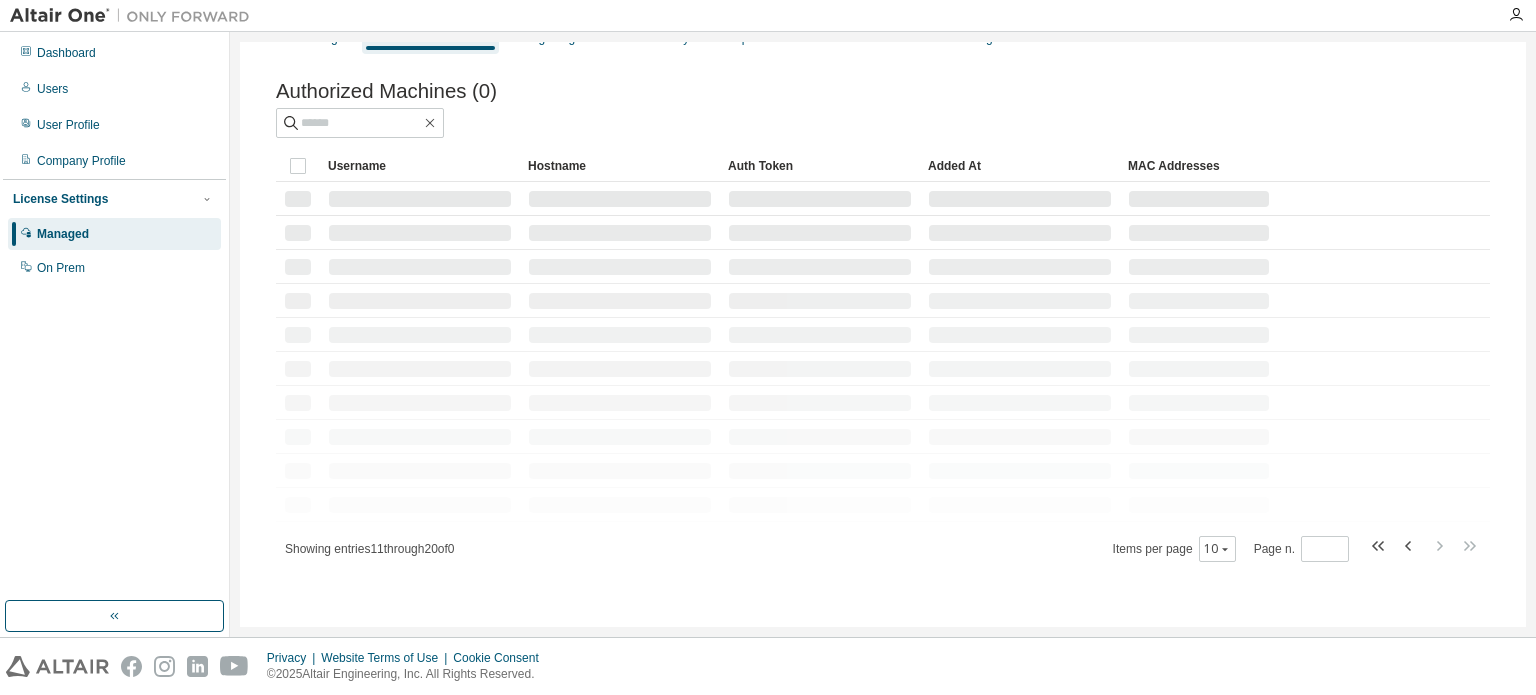 scroll, scrollTop: 196, scrollLeft: 0, axis: vertical 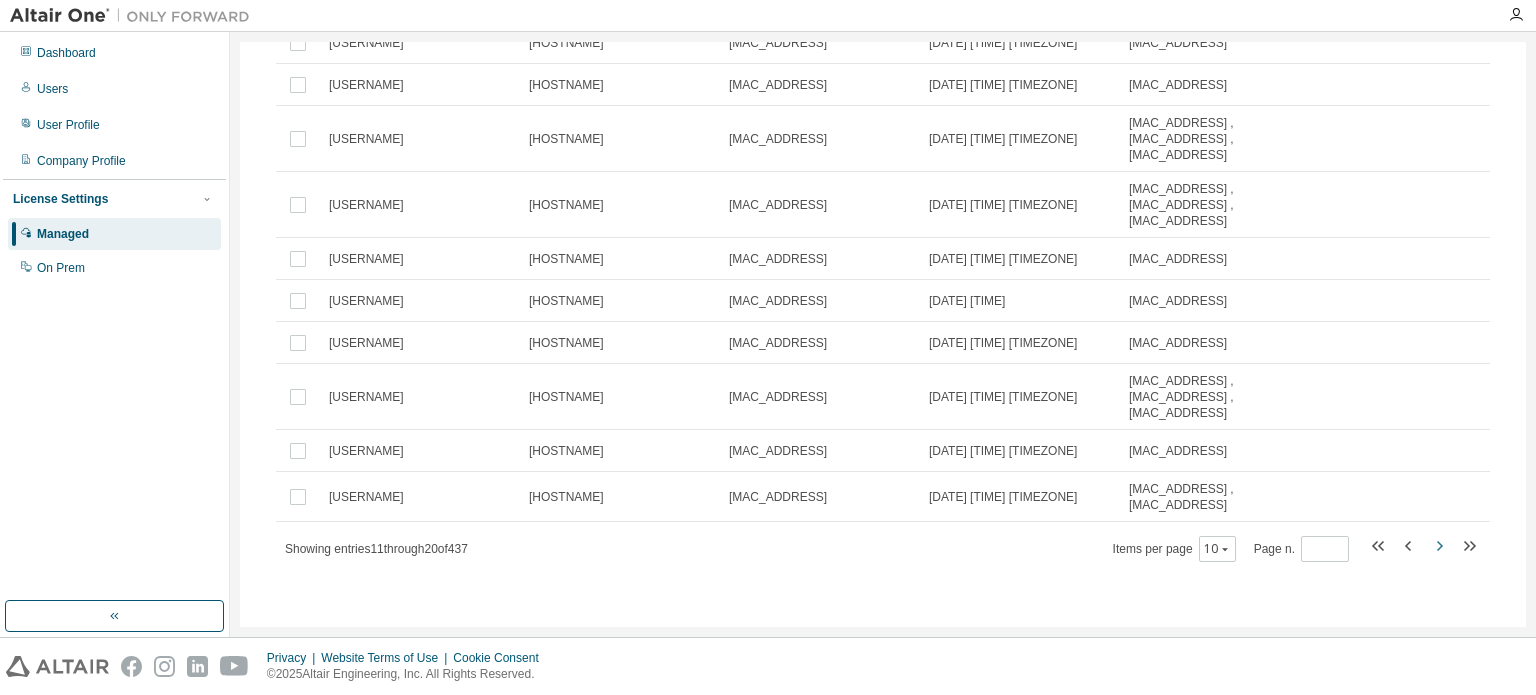 click 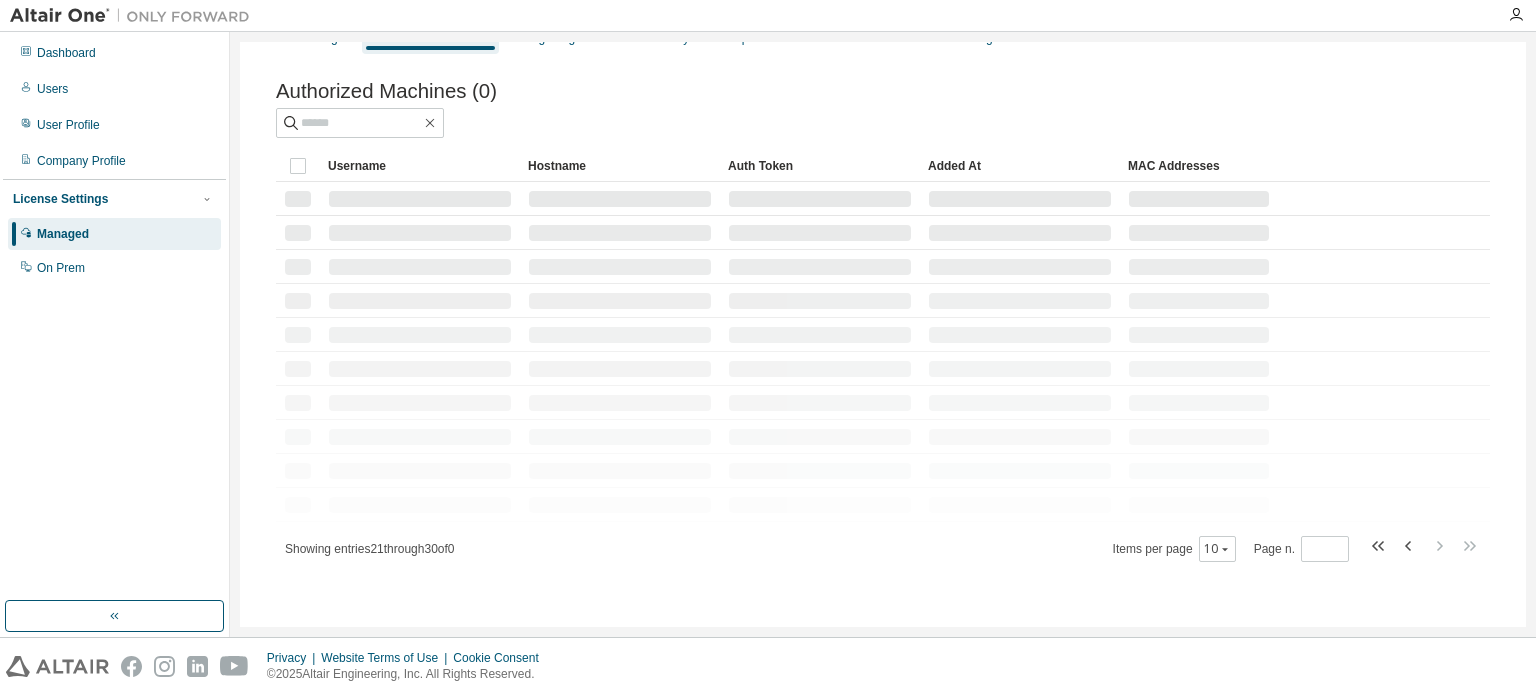scroll, scrollTop: 196, scrollLeft: 0, axis: vertical 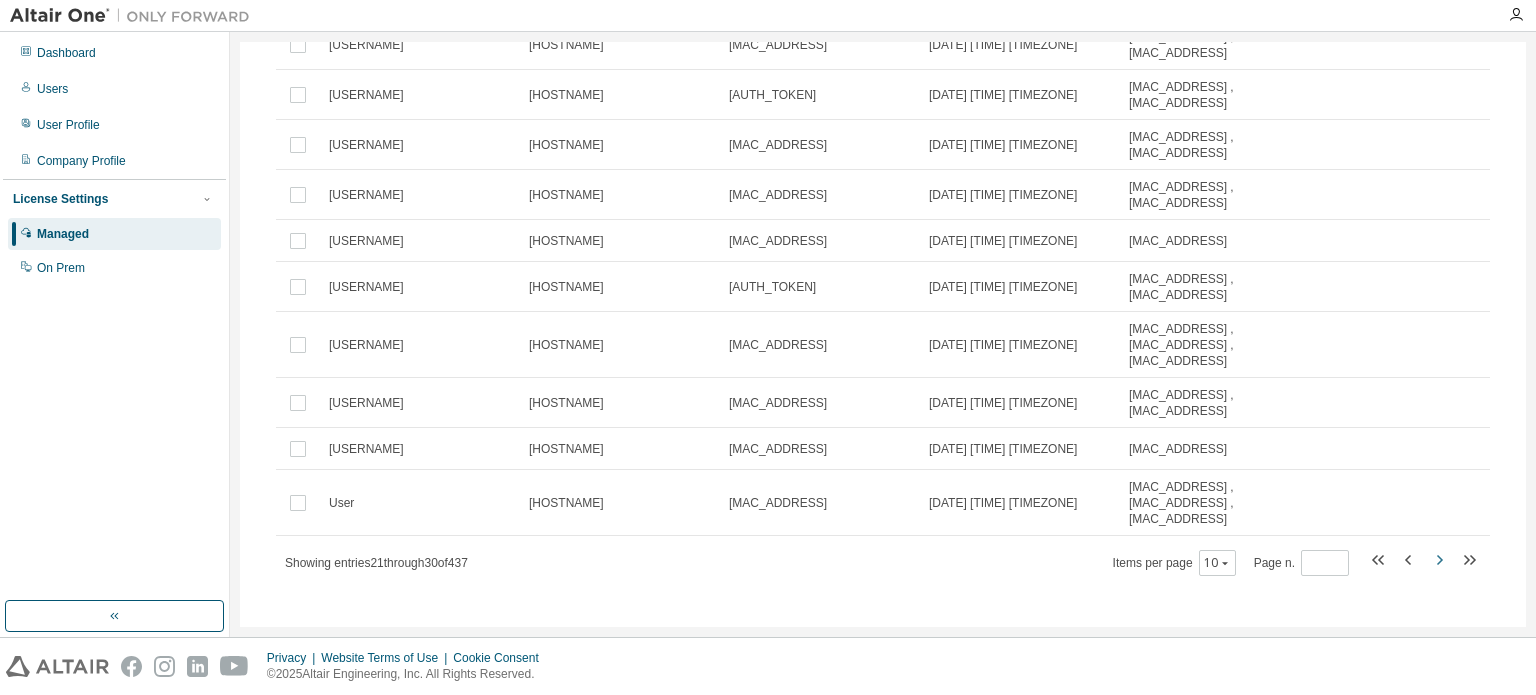 click on "Username Hostname Auth Token Added At MAC Addresses [USERNAME] [HOSTNAME] [AUTH_TOKEN] [DATE] [TIME] [MAC_ADDRESS] , [MAC_ADDRESS] [USERNAME] [HOSTNAME] [AUTH_TOKEN] [DATE] [TIME] [MAC_ADDRESS] , [MAC_ADDRESS] [USERNAME] [HOSTNAME] [AUTH_TOKEN] [DATE] [TIME] [MAC_ADDRESS] , [MAC_ADDRESS] [USERNAME] [HOSTNAME] [AUTH_TOKEN] [DATE] [TIME] [MAC_ADDRESS] , [MAC_ADDRESS] [USERNAME] [HOSTNAME] [AUTH_TOKEN] [DATE] [TIME] [MAC_ADDRESS] [USERNAME] [HOSTNAME] [AUTH_TOKEN] [DATE] [TIME] [MAC_ADDRESS] , [MAC_ADDRESS] [USERNAME] [HOSTNAME] [AUTH_TOKEN] [DATE] [TIME] [MAC_ADDRESS] [USERNAME] [HOSTNAME] [AUTH_TOKEN] [DATE] [TIME] [MAC_ADDRESS] , [MAC_ADDRESS] [MAC_ADDRESS] , [MAC_ADDRESS] [USERNAME] [HOSTNAME] [AUTH_TOKEN] [DATE] [TIME] [MAC_ADDRESS] [USERNAME] [HOSTNAME] [AUTH_TOKEN] [DATE] [TIME] [MAC_ADDRESS] , [MAC_ADDRESS] [MAC_ADDRESS] , [MAC_ADDRESS] [MAC_ADDRESS] [USERNAME] [HOSTNAME] [AUTH_TOKEN] [DATE] [TIME] [MAC_ADDRESS] [USERNAME] [HOSTNAME] [AUTH_TOKEN] [DATE] [TIME] [MAC_ADDRESS] , [MAC_ADDRESS] [MAC_ADDRESS] , [MAC_ADDRESS] [MAC_ADDRESS] [MAC_ADDRESS] [USERNAME] [HOSTNAME] [AUTH_TOKEN] [DATE] [TIME] [MAC_ADDRESS] [USERNAME] [HOSTNAME] [AUTH_TOKEN] [DATE] [TIME] [MAC_ADDRESS] , [MAC_ADDRESS] [MAC_ADDRESS] Showing entries  [NUMBER]  through  [NUMBER]  of  [NUMBER]" at bounding box center (883, 282) 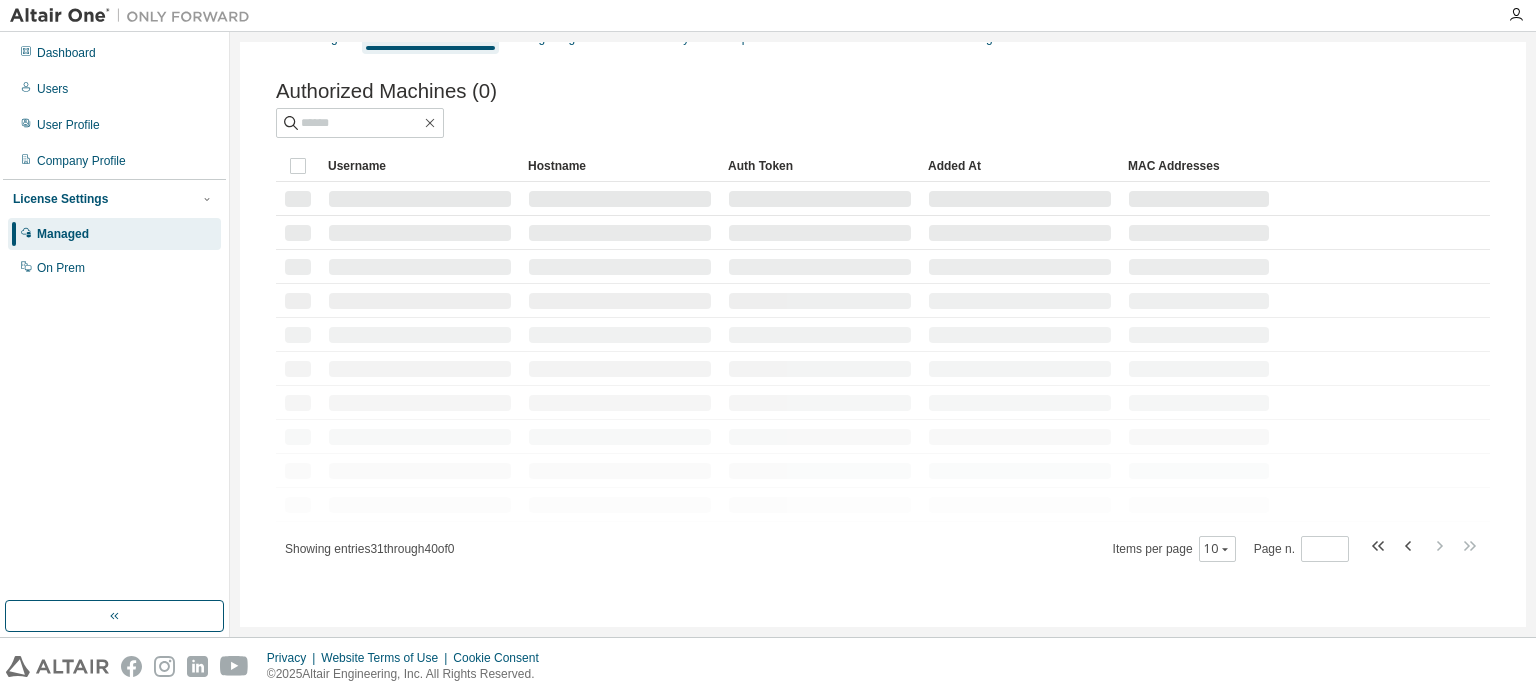 scroll, scrollTop: 196, scrollLeft: 0, axis: vertical 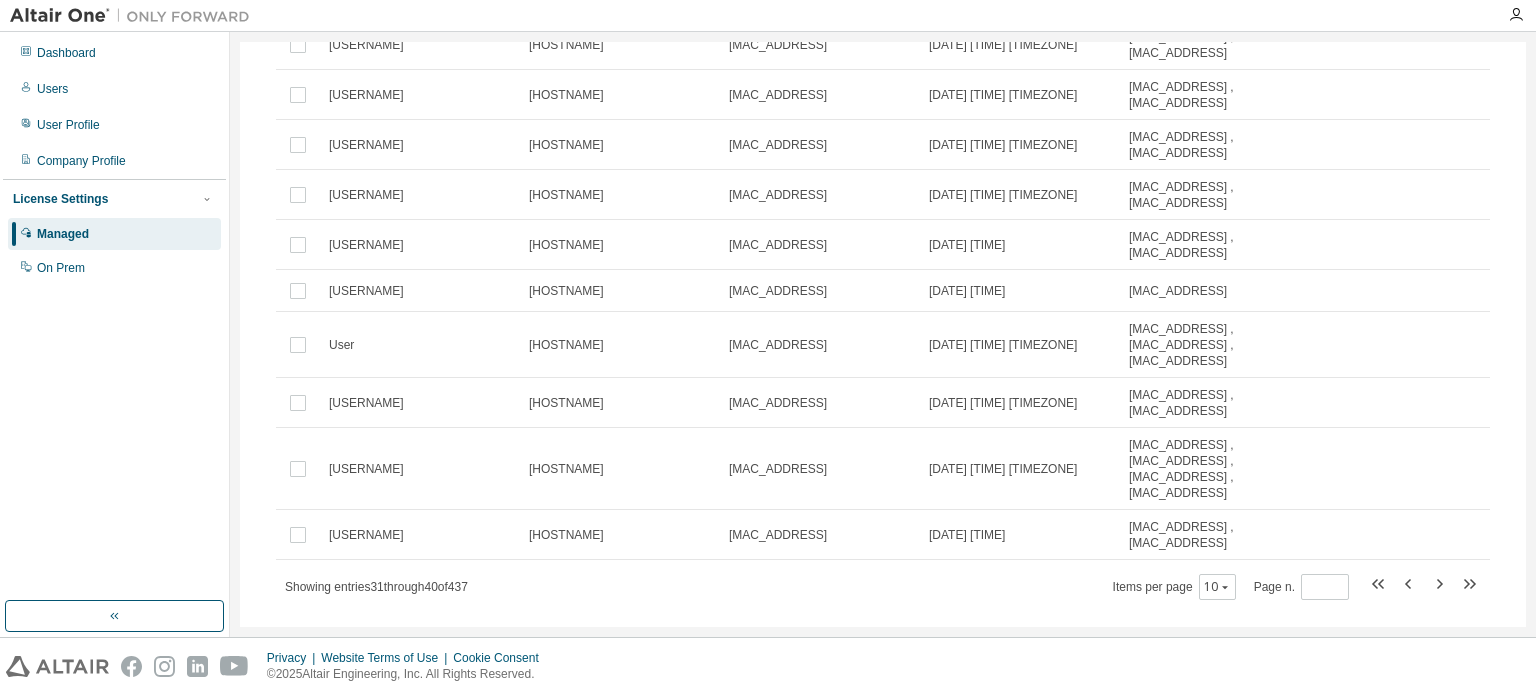 click on "Username Hostname Auth Token Added At MAC Addresses [USERNAME] [HOSTNAME] [AUTH_TOKEN] [DATE] [TIME] [MAC_ADDRESS] [MAC_ADDRESS] [USERNAME] [HOSTNAME] [AUTH_TOKEN] [DATE] [TIME] [MAC_ADDRESS] [MAC_ADDRESS] [USERNAME] [HOSTNAME] [AUTH_TOKEN] [DATE] [TIME] [MAC_ADDRESS] [MAC_ADDRESS] [USERNAME] [HOSTNAME] [AUTH_TOKEN] [DATE] [TIME] [MAC_ADDRESS] [MAC_ADDRESS] [USERNAME] [HOSTNAME] [AUTH_TOKEN] [DATE] [TIME] [MAC_ADDRESS] [MAC_ADDRESS] [USERNAME] [HOSTNAME] [AUTH_TOKEN] [DATE] [TIME] [MAC_ADDRESS] [USERNAME] [HOSTNAME] [AUTH_TOKEN] [DATE] [TIME] [MAC_ADDRESS] [MAC_ADDRESS] , [MAC_ADDRESS] [MAC_ADDRESS] [USERNAME] [HOSTNAME] [AUTH_TOKEN] [DATE] [TIME] [MAC_ADDRESS] [MAC_ADDRESS] , [MAC_ADDRESS] [MAC_ADDRESS] , [MAC_ADDRESS] [MAC_ADDRESS] [MAC_ADDRESS] [USERNAME] [HOSTNAME] [AUTH_TOKEN] [DATE] [TIME] [MAC_ADDRESS] [USERNAME] [HOSTNAME] [AUTH_TOKEN] [DATE] [TIME] [MAC_ADDRESS] , [MAC_ADDRESS] [MAC_ADDRESS] , [MAC_ADDRESS] [MAC_ADDRESS] [MAC_ADDRESS] [USERNAME] [HOSTNAME] [AUTH_TOKEN] [DATE] [TIME] [MAC_ADDRESS] [USERNAME] [HOSTNAME] [AUTH_TOKEN] [DATE] [TIME] [MAC_ADDRESS] , [MAC_ADDRESS] [MAC_ADDRESS] Showing entries  [NUMBER]  of" at bounding box center (883, 294) 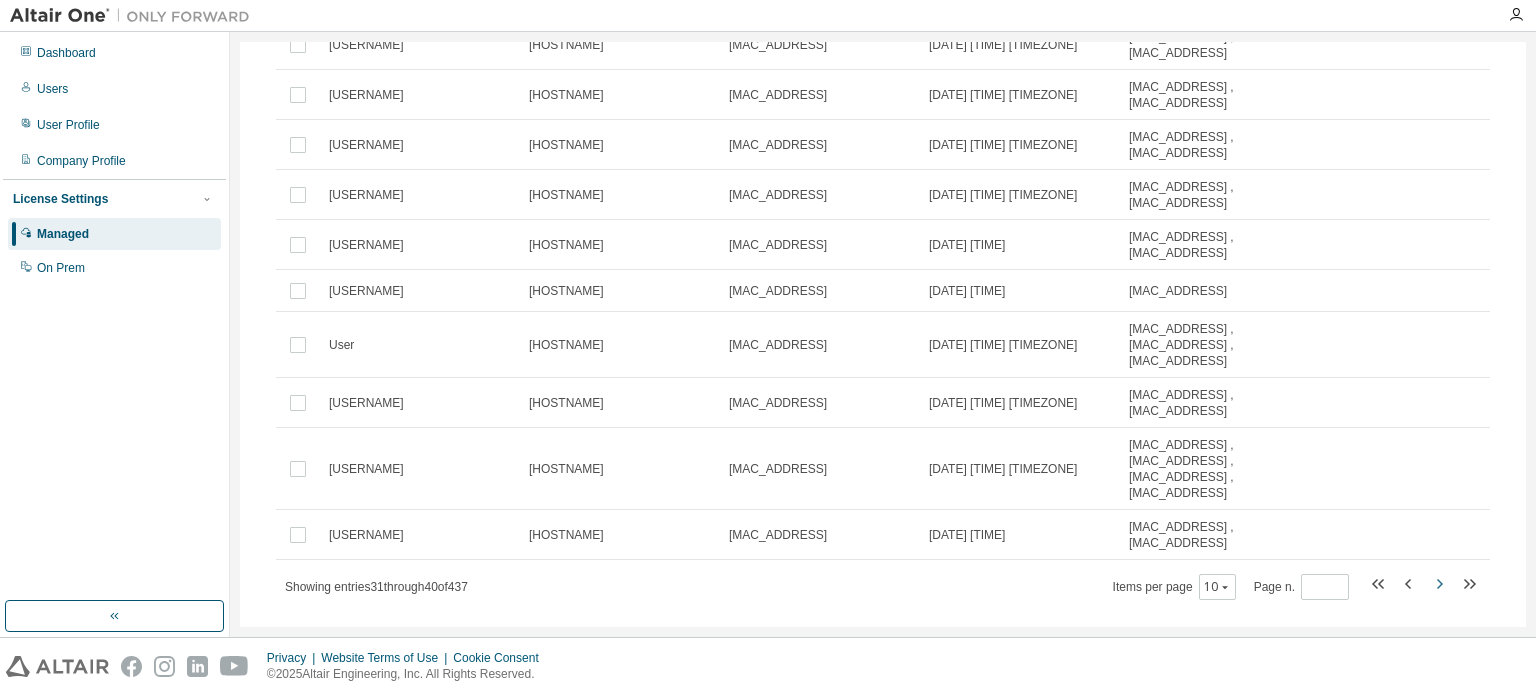 click 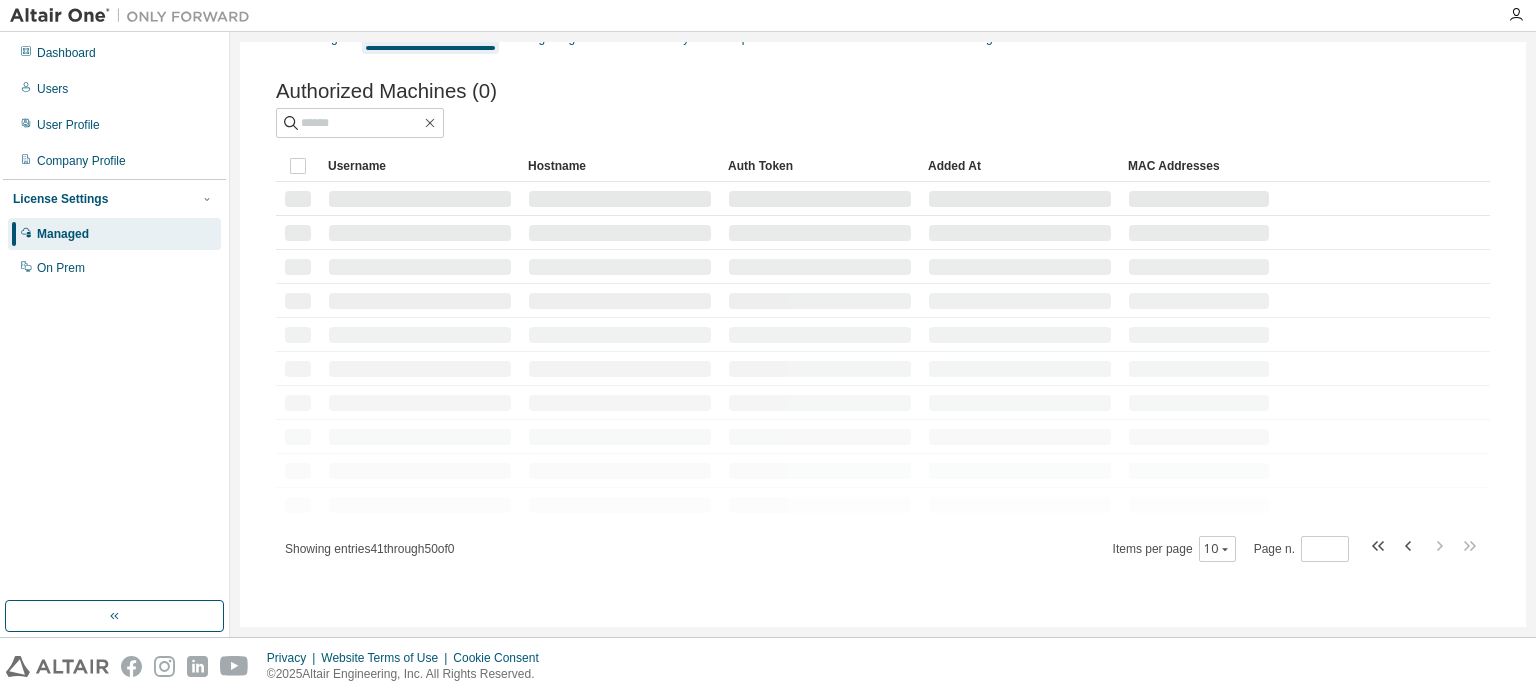 scroll, scrollTop: 196, scrollLeft: 0, axis: vertical 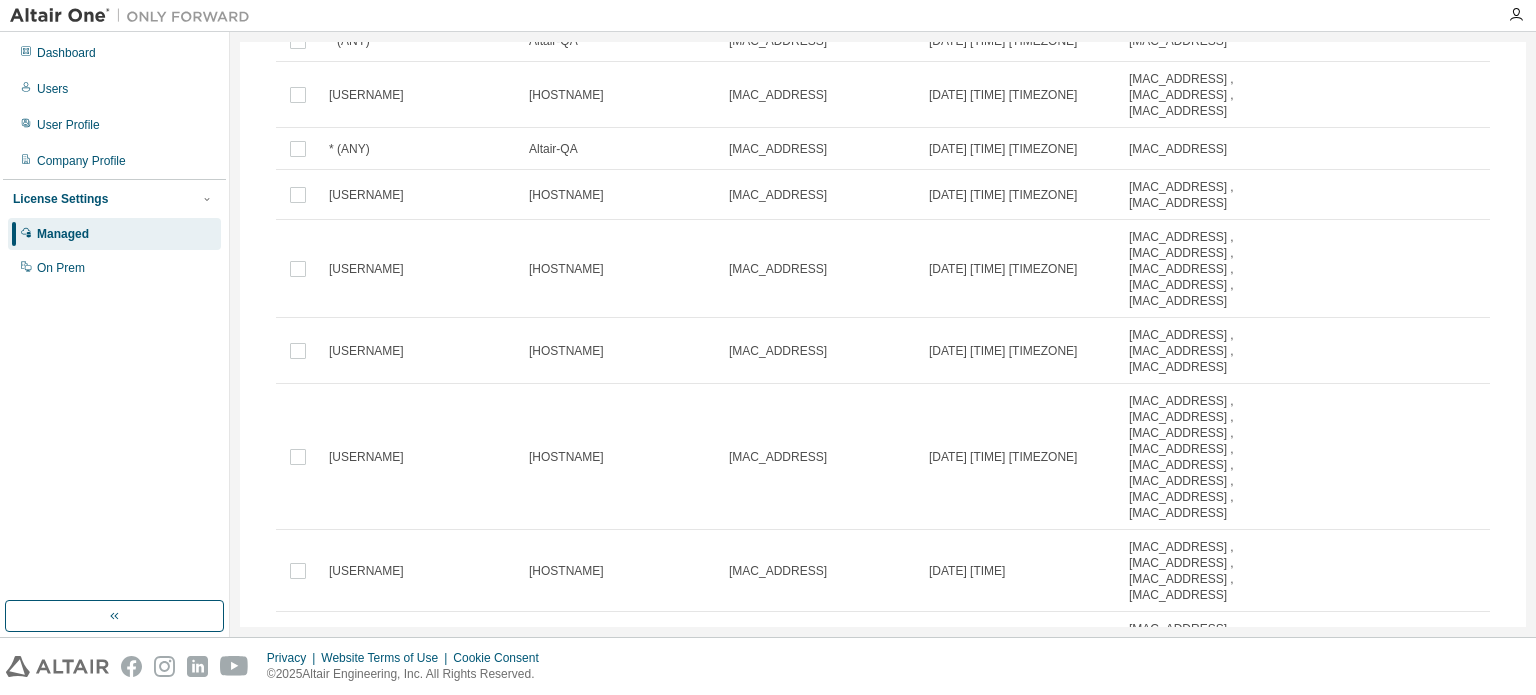 click on "[USERNAME] [HOSTNAME] [MAC_ADDRESS] [DATE] [TIME] [TIMEZONE] [MAC_ADDRESS] , [MAC_ADDRESS] , [MAC_ADDRESS] , [MAC_ADDRESS]" at bounding box center (883, 571) 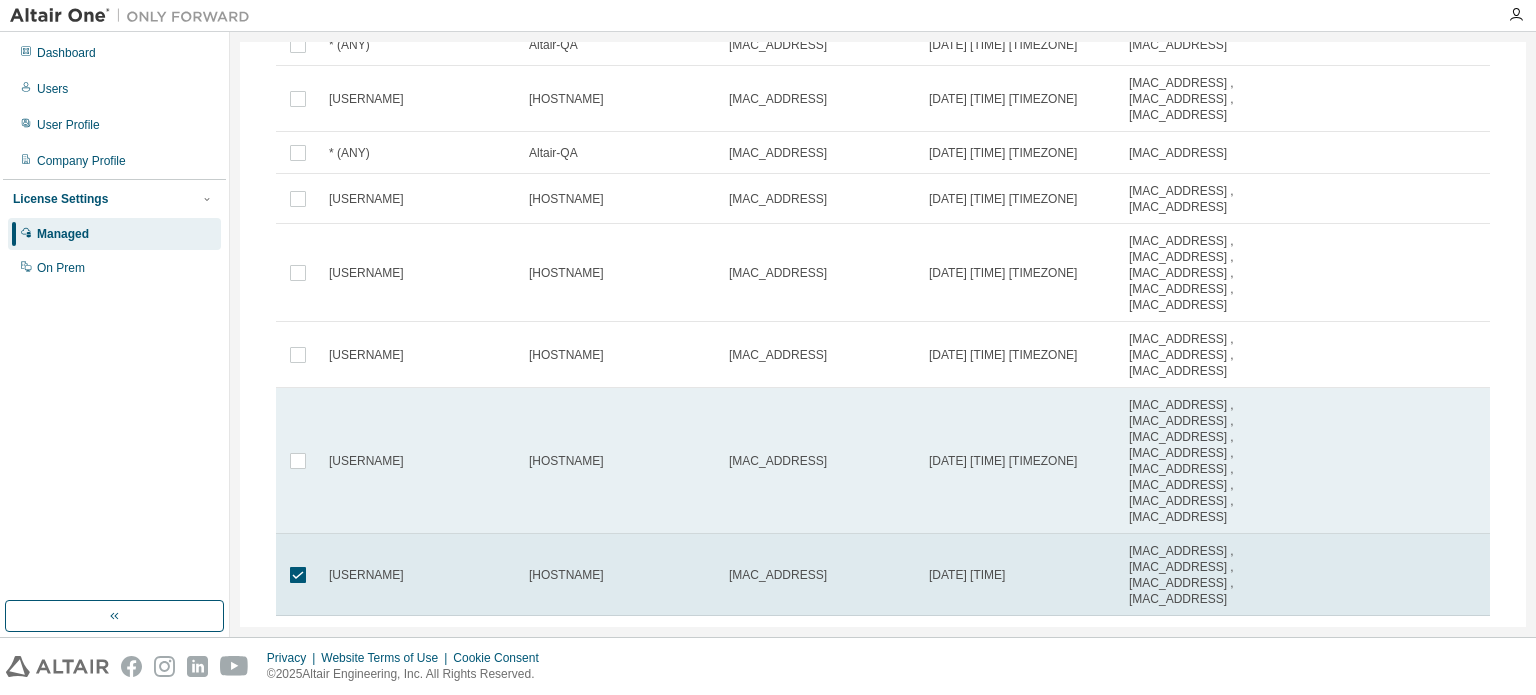 scroll, scrollTop: 395, scrollLeft: 0, axis: vertical 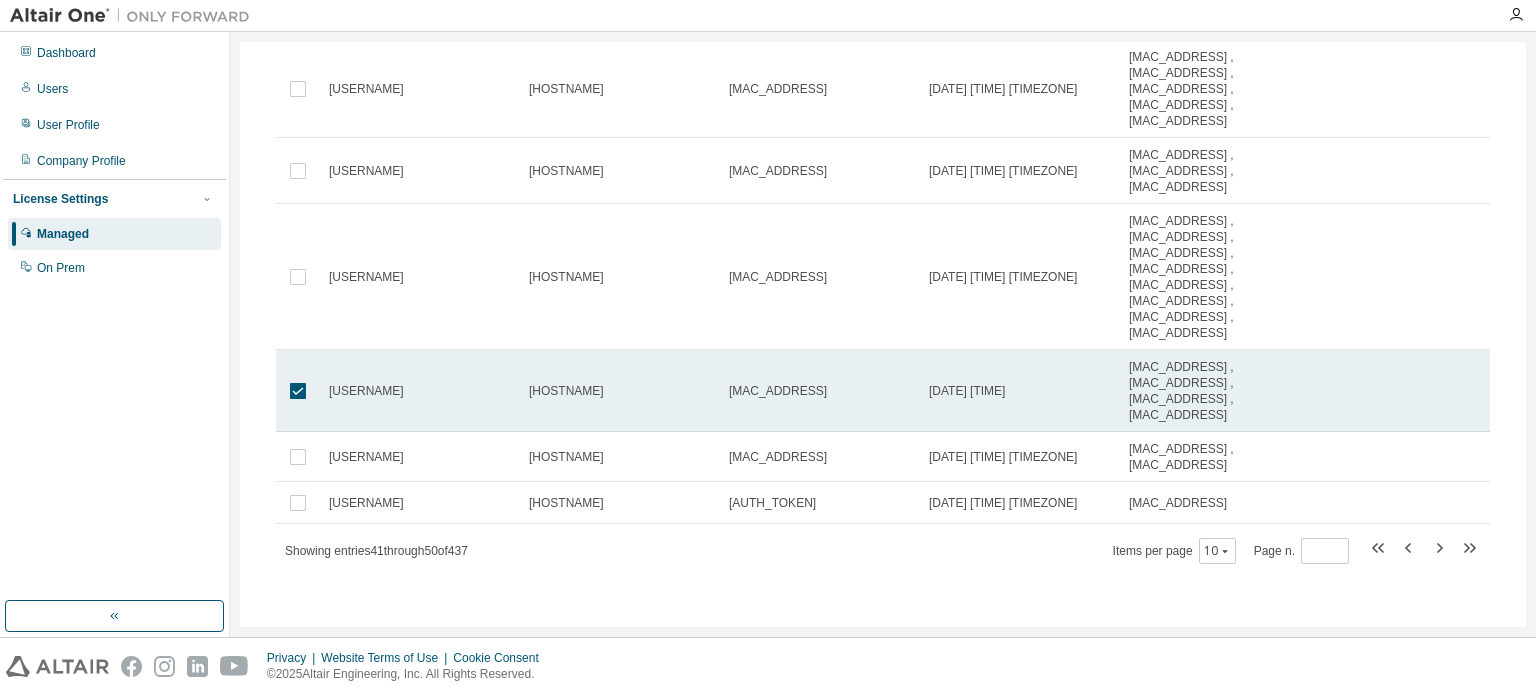 click at bounding box center (298, 391) 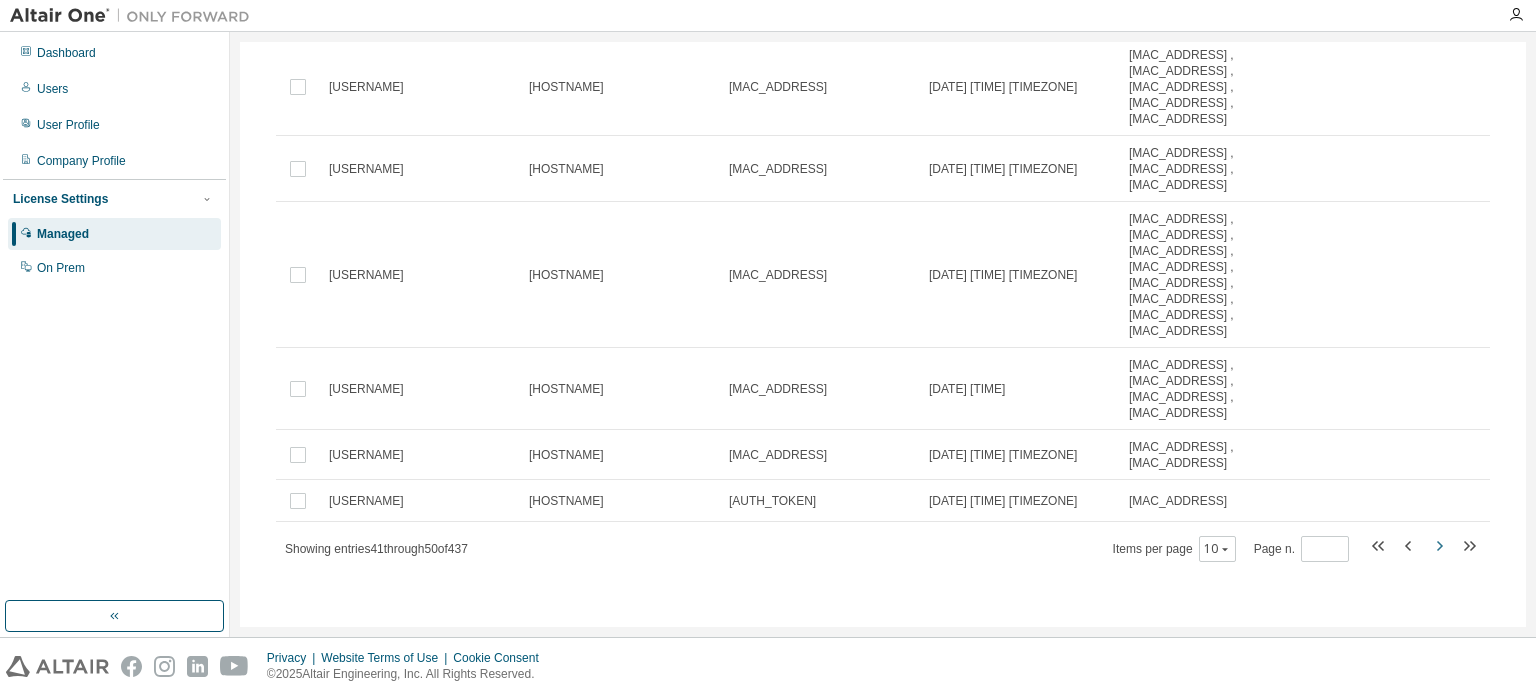click 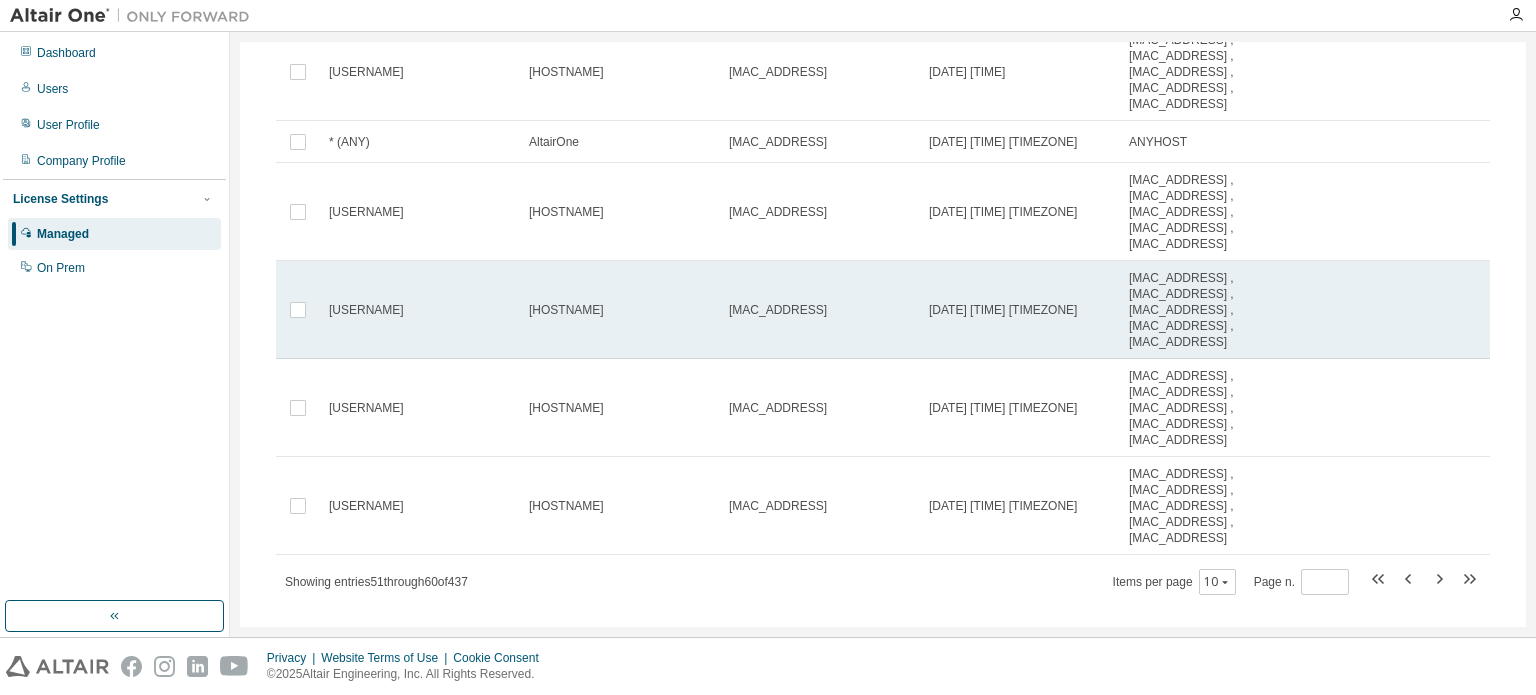 scroll, scrollTop: 540, scrollLeft: 0, axis: vertical 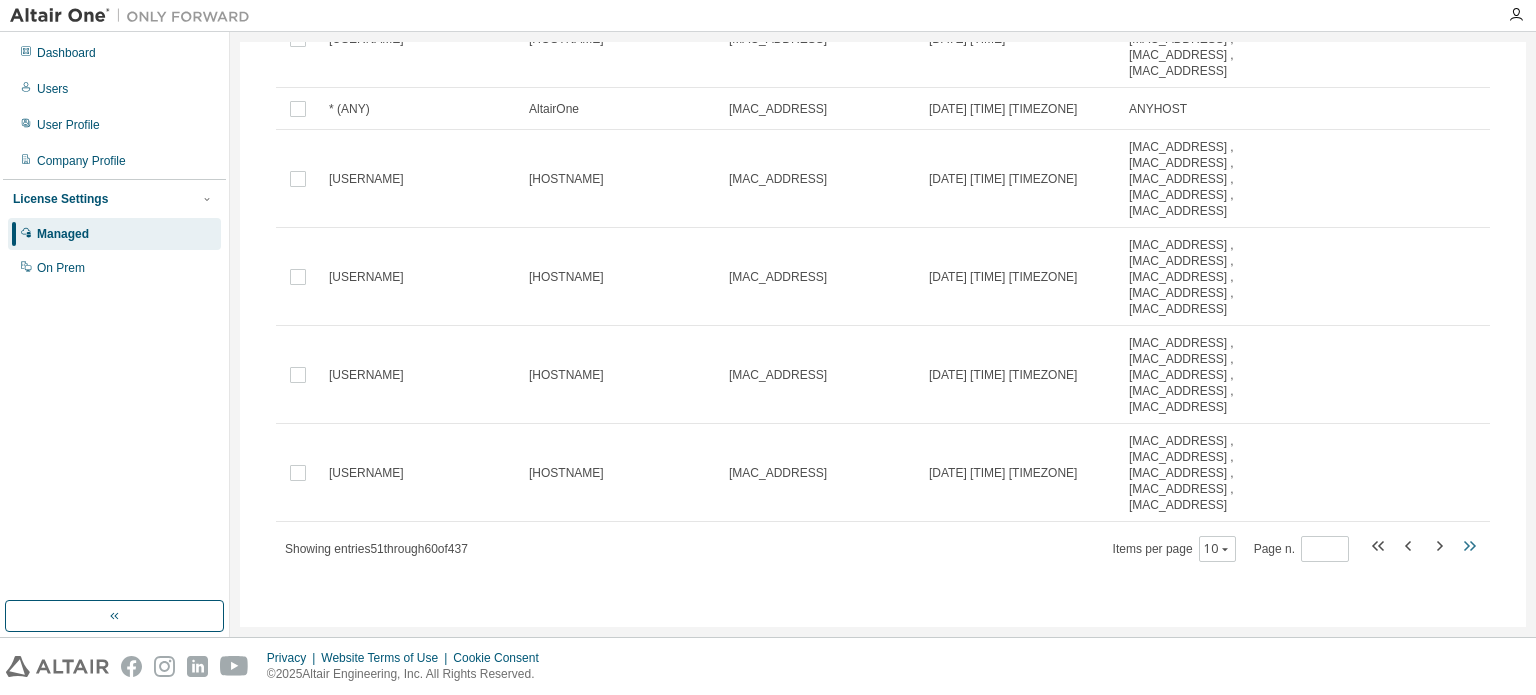click 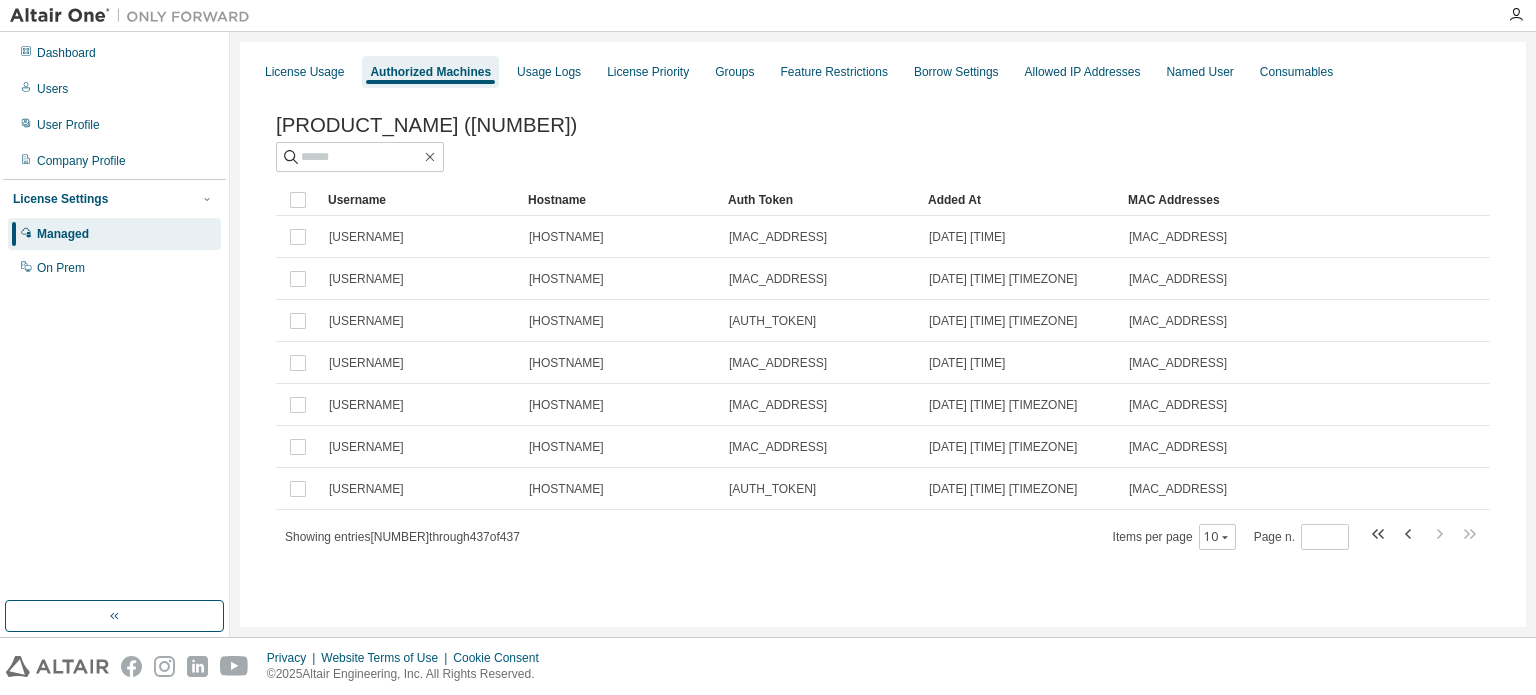 scroll, scrollTop: 0, scrollLeft: 0, axis: both 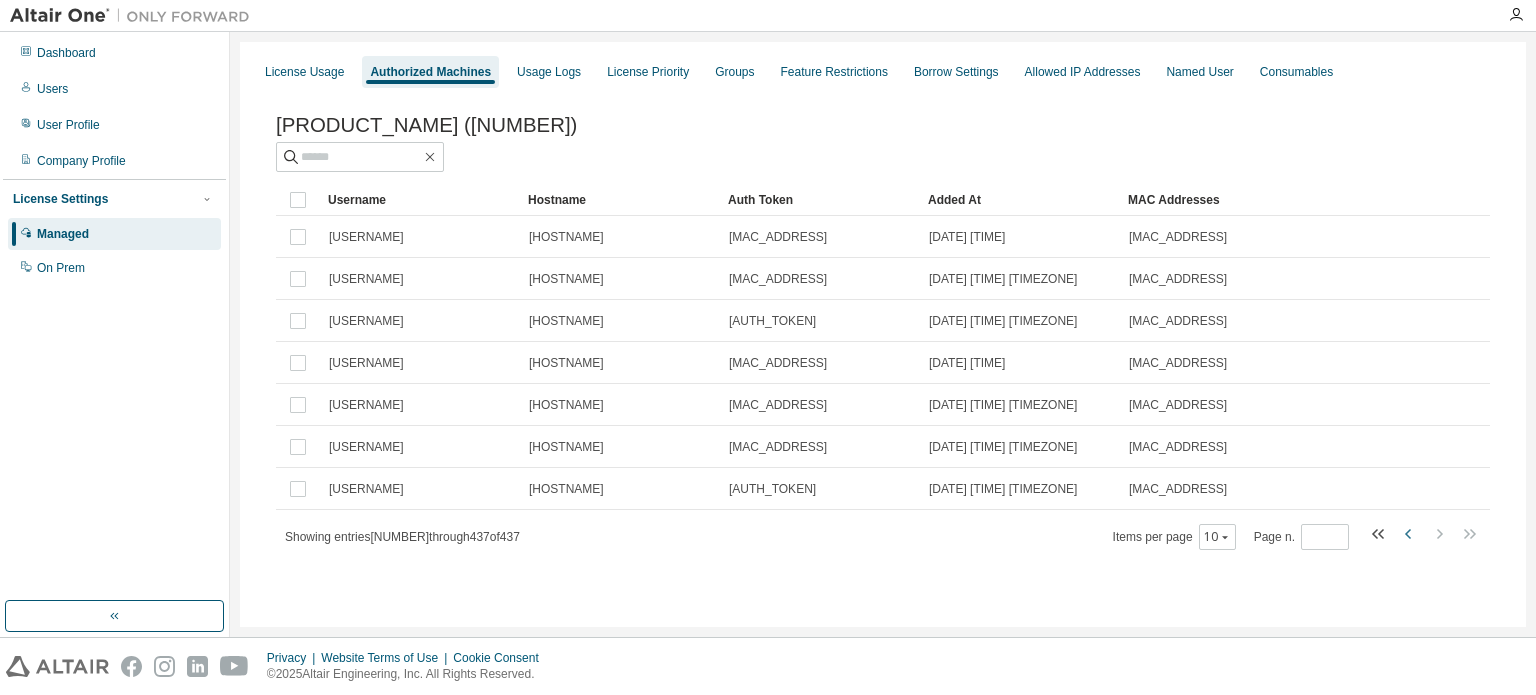 click 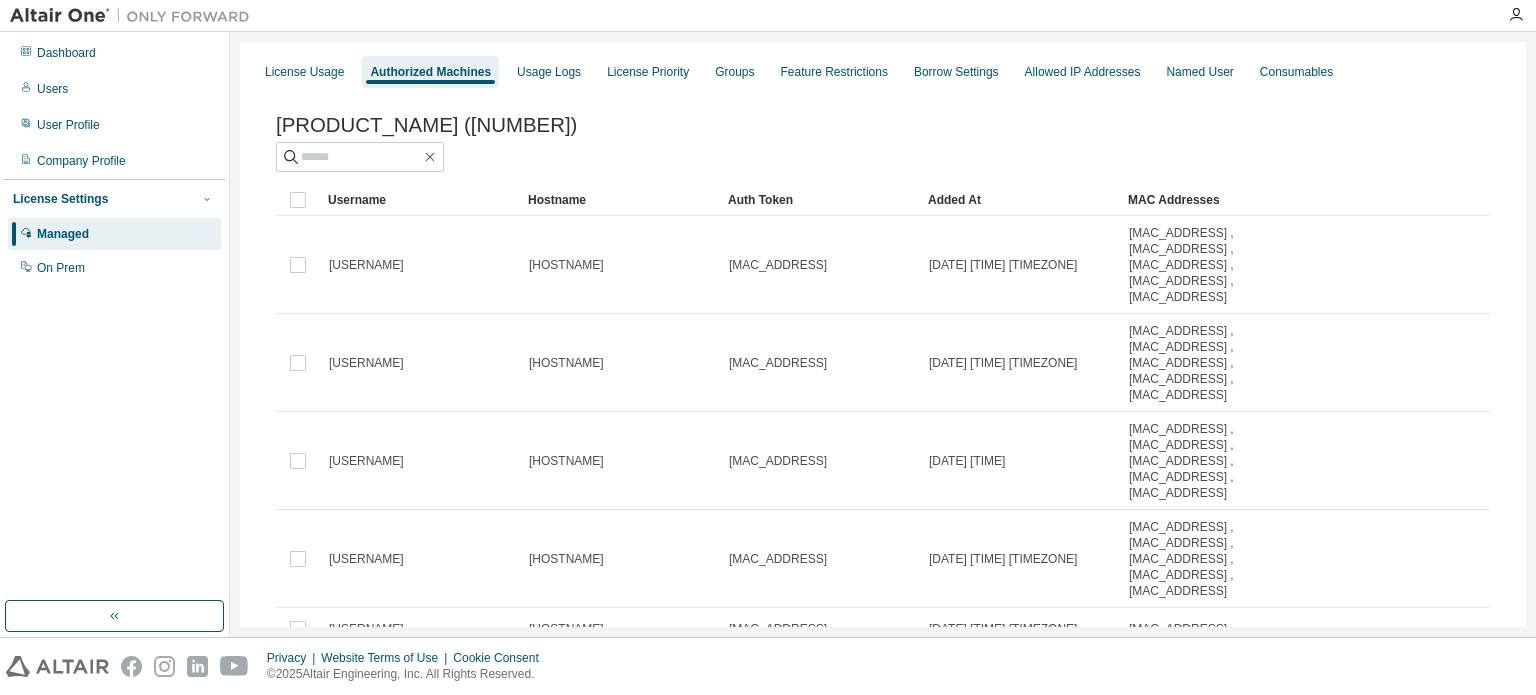 scroll, scrollTop: 396, scrollLeft: 0, axis: vertical 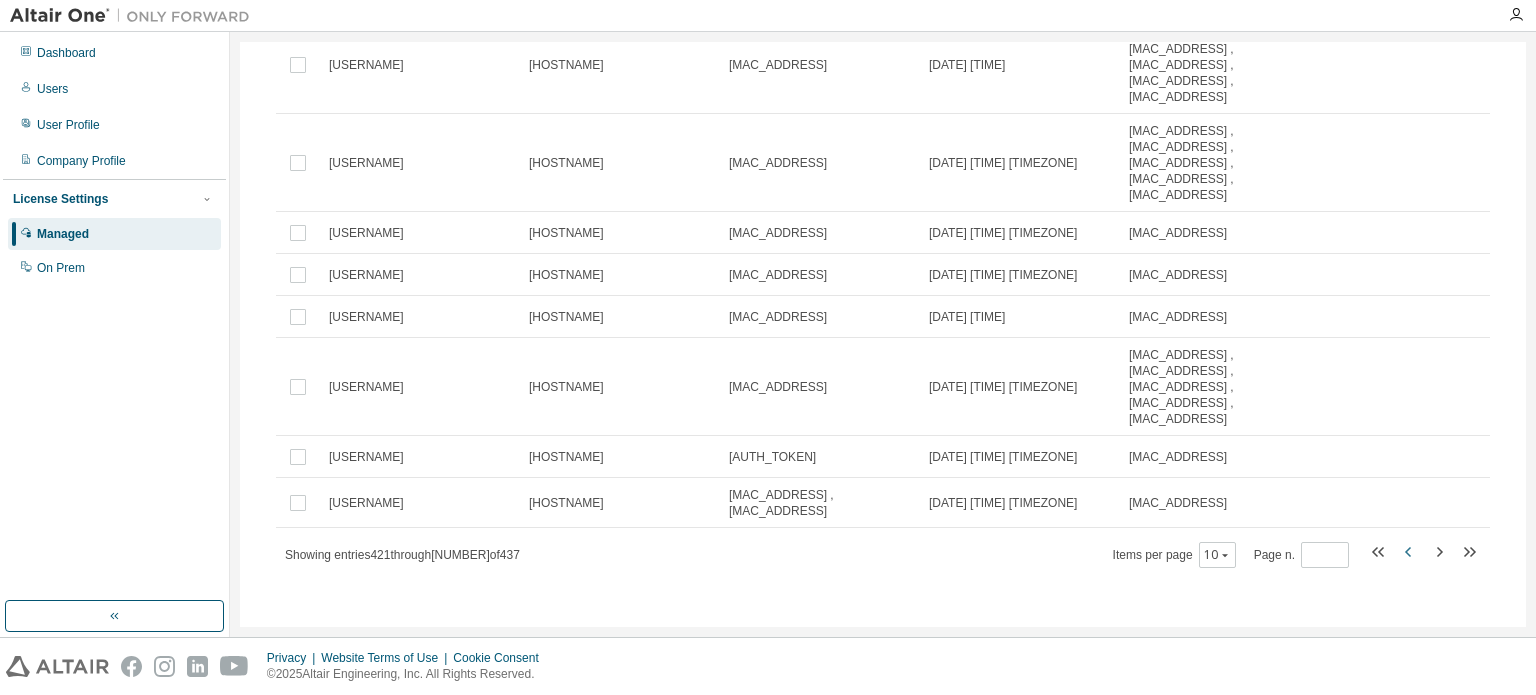 click 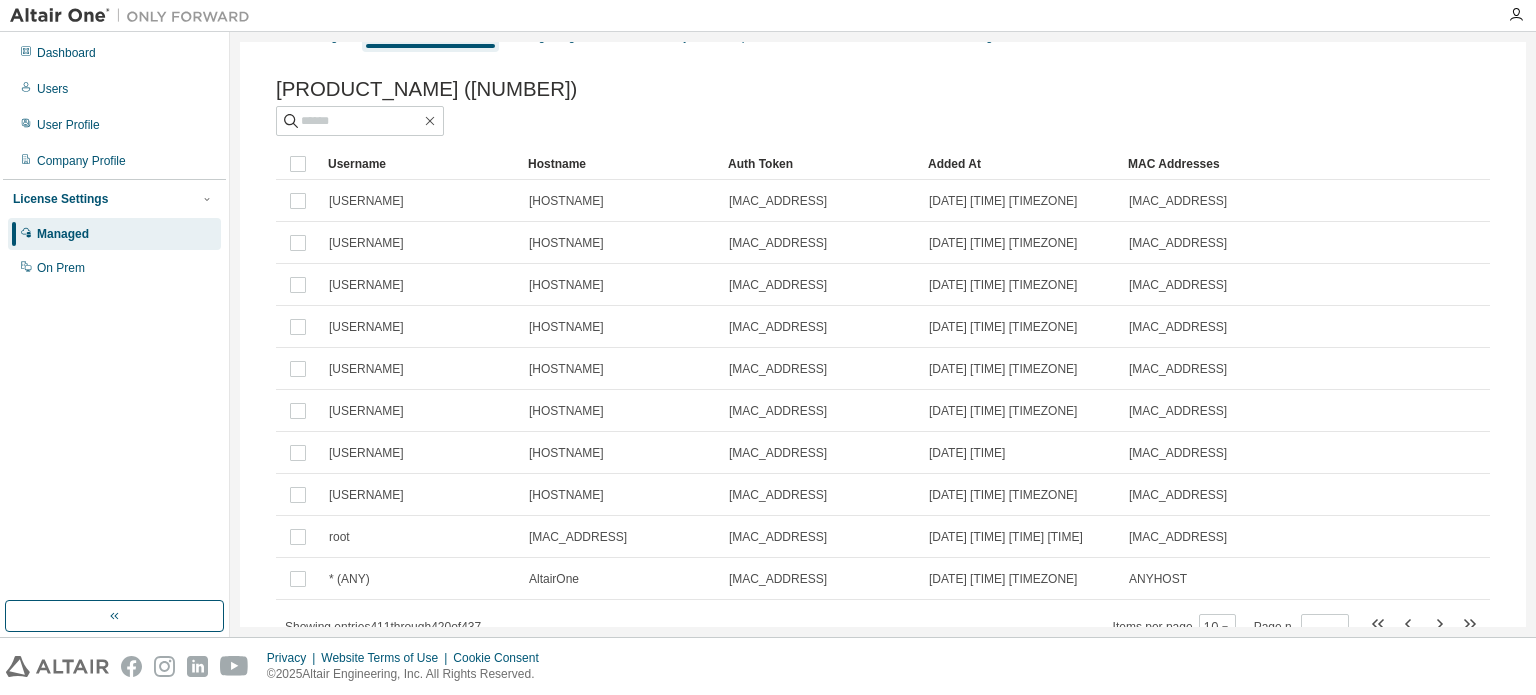 scroll, scrollTop: 116, scrollLeft: 0, axis: vertical 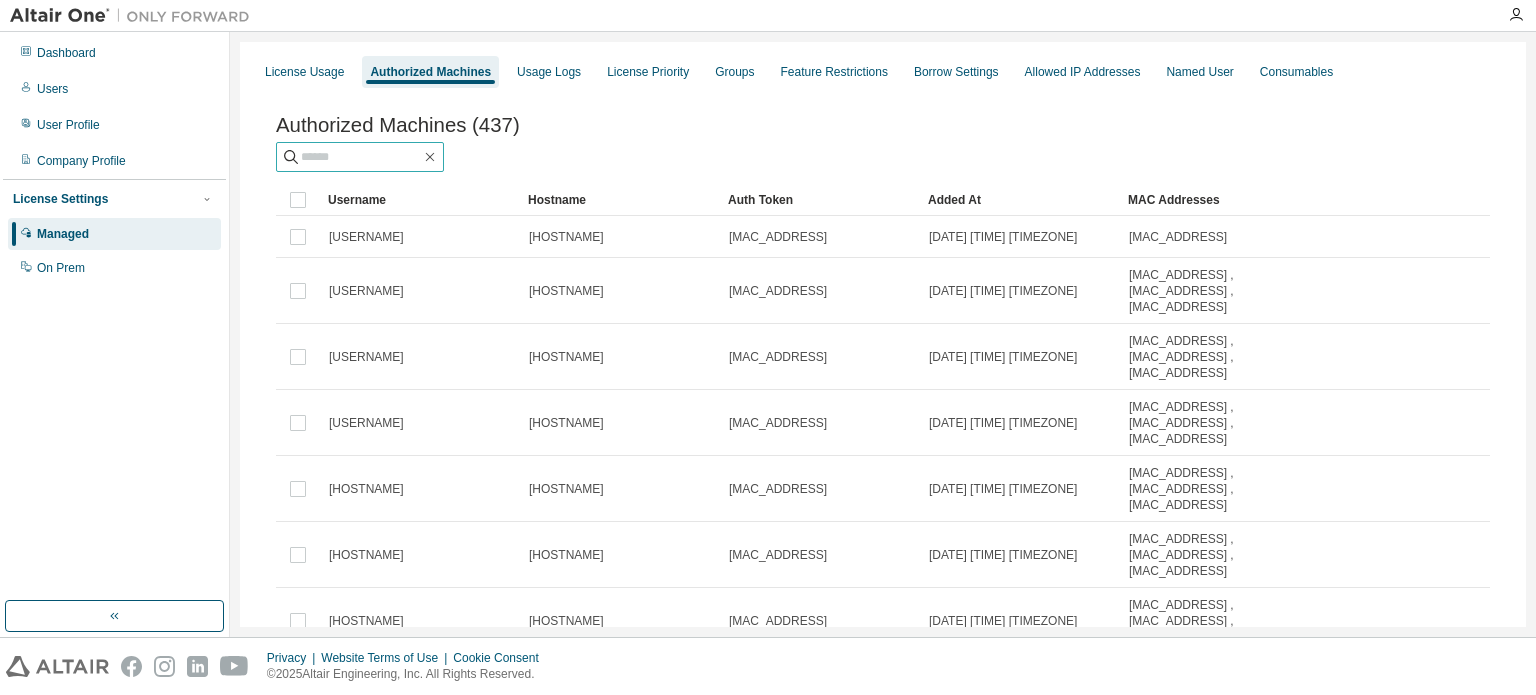 click at bounding box center [361, 157] 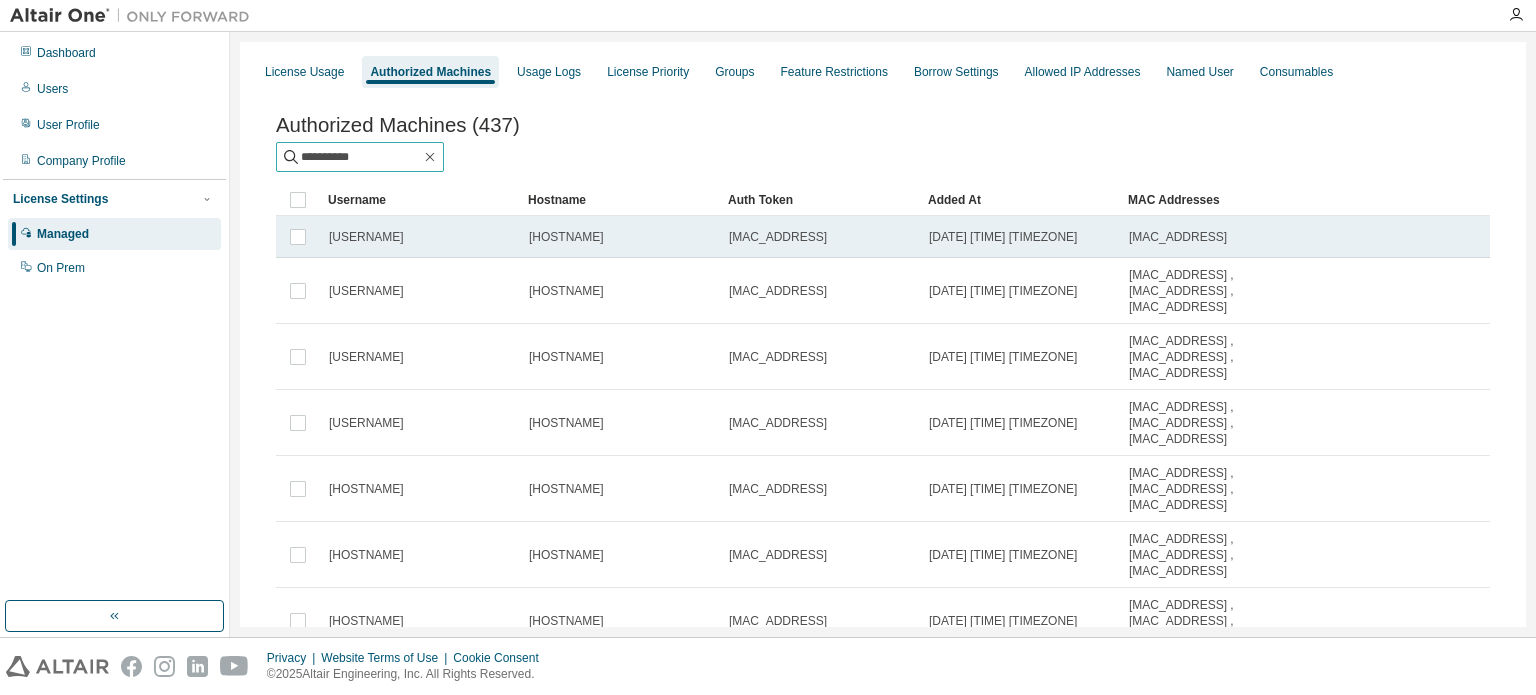type on "**********" 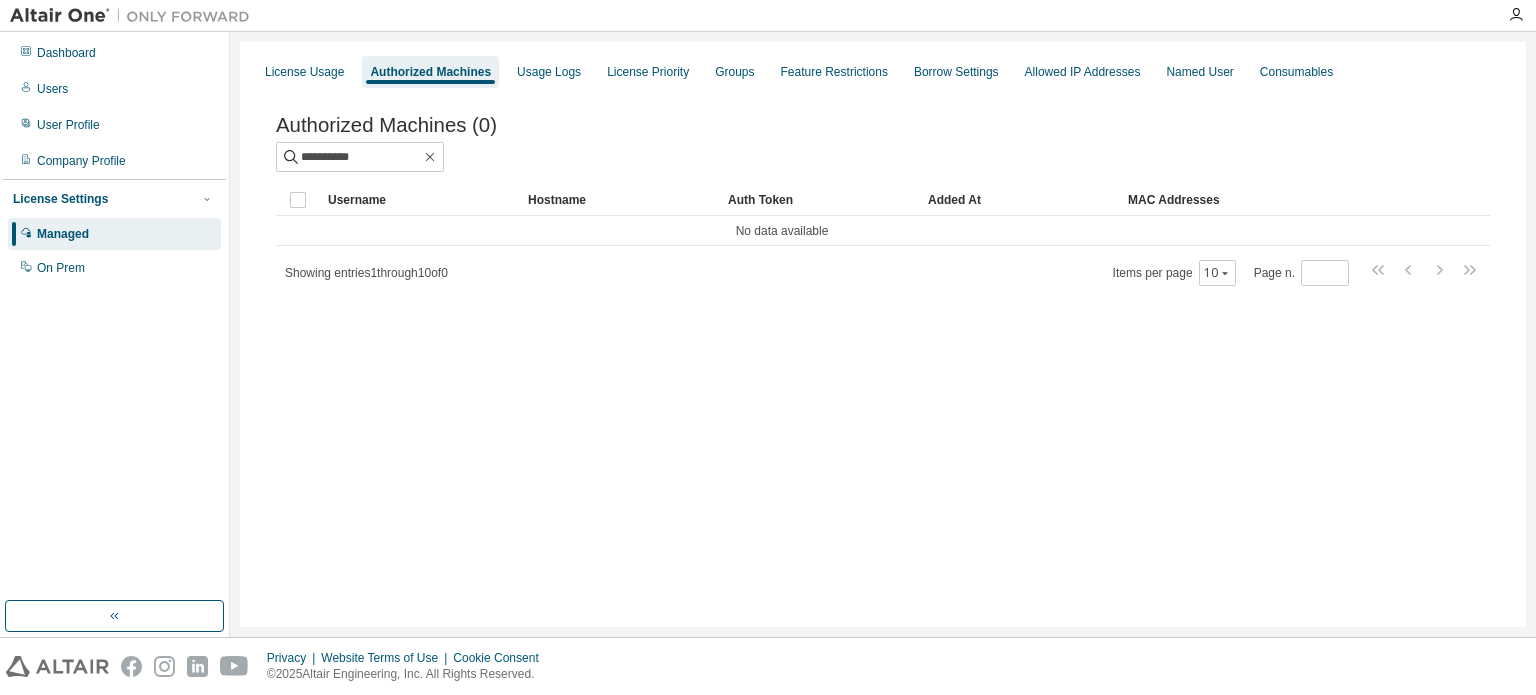 click on "**********" at bounding box center [883, 214] 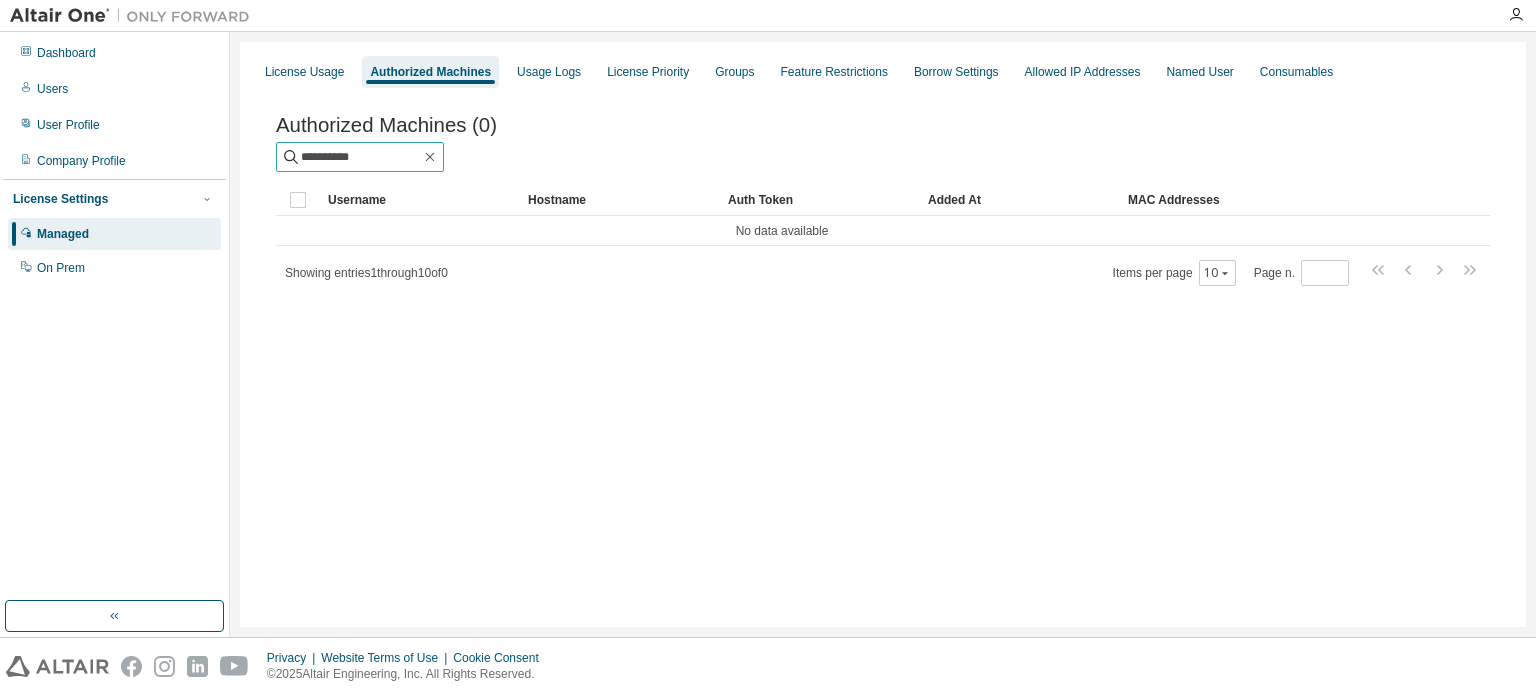 click on "**********" at bounding box center [361, 157] 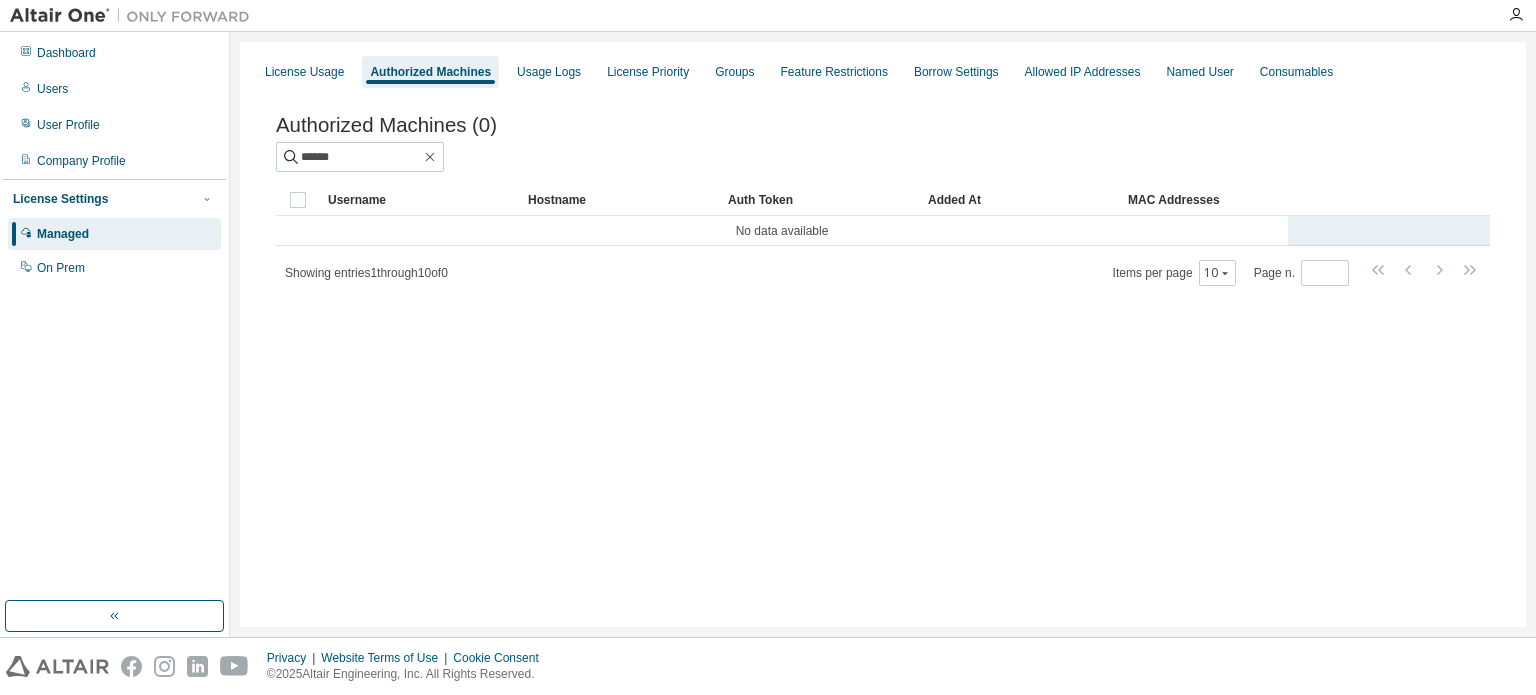 scroll, scrollTop: 0, scrollLeft: 0, axis: both 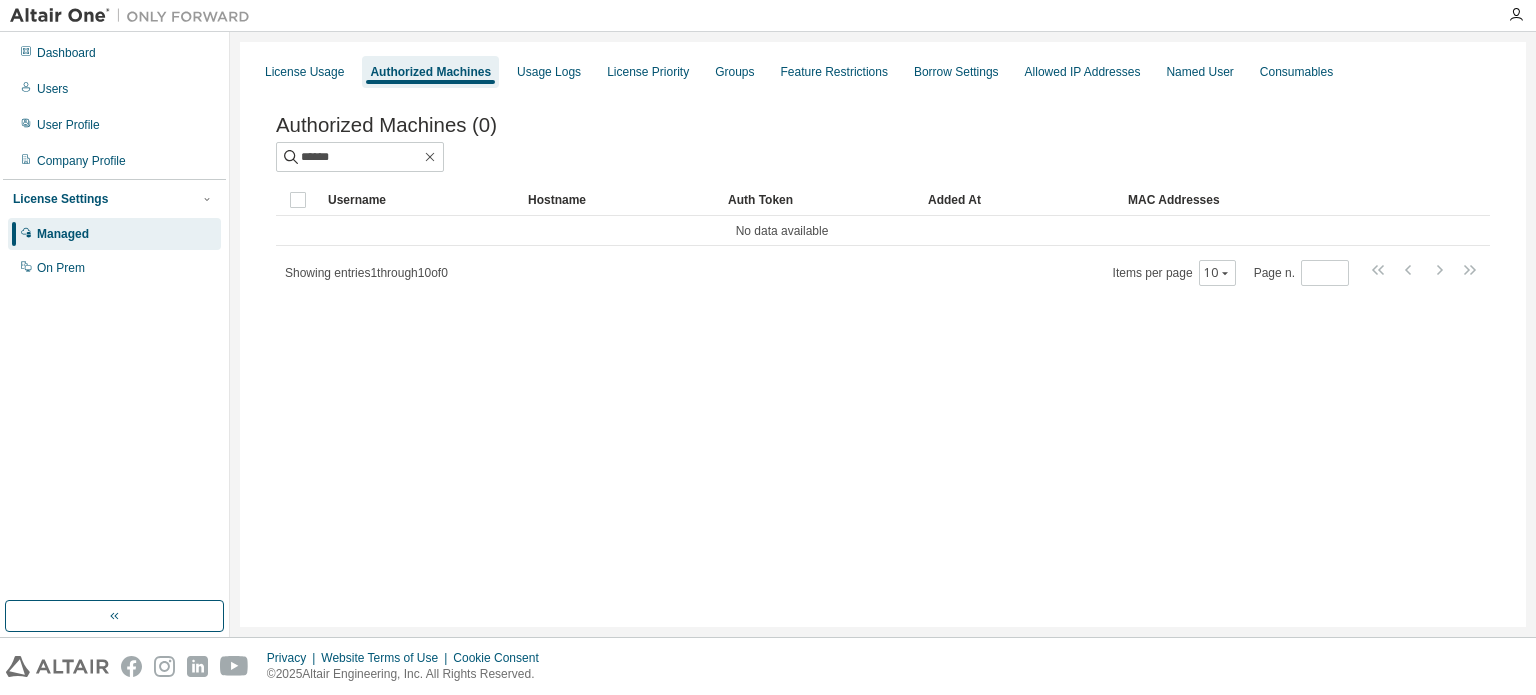 click on "Managed" at bounding box center [114, 234] 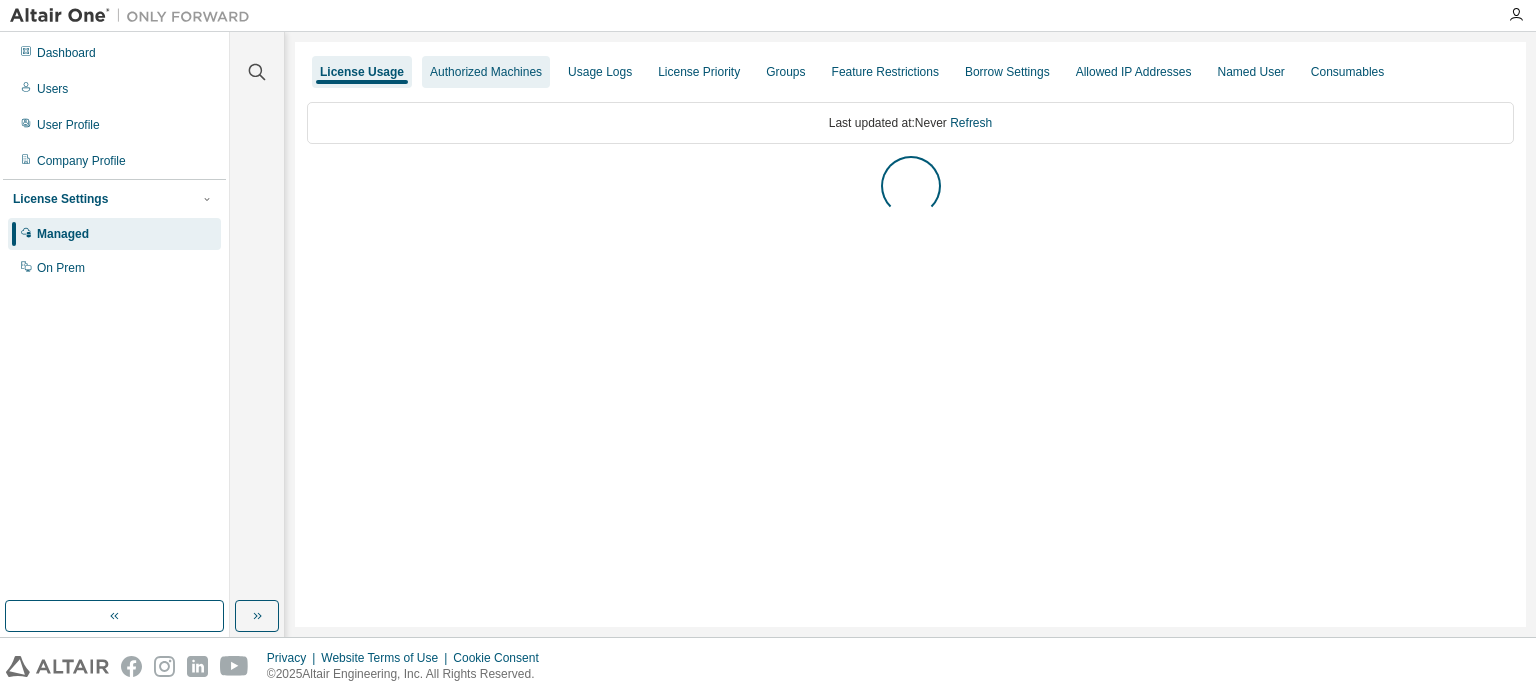 click on "Authorized Machines" at bounding box center [486, 72] 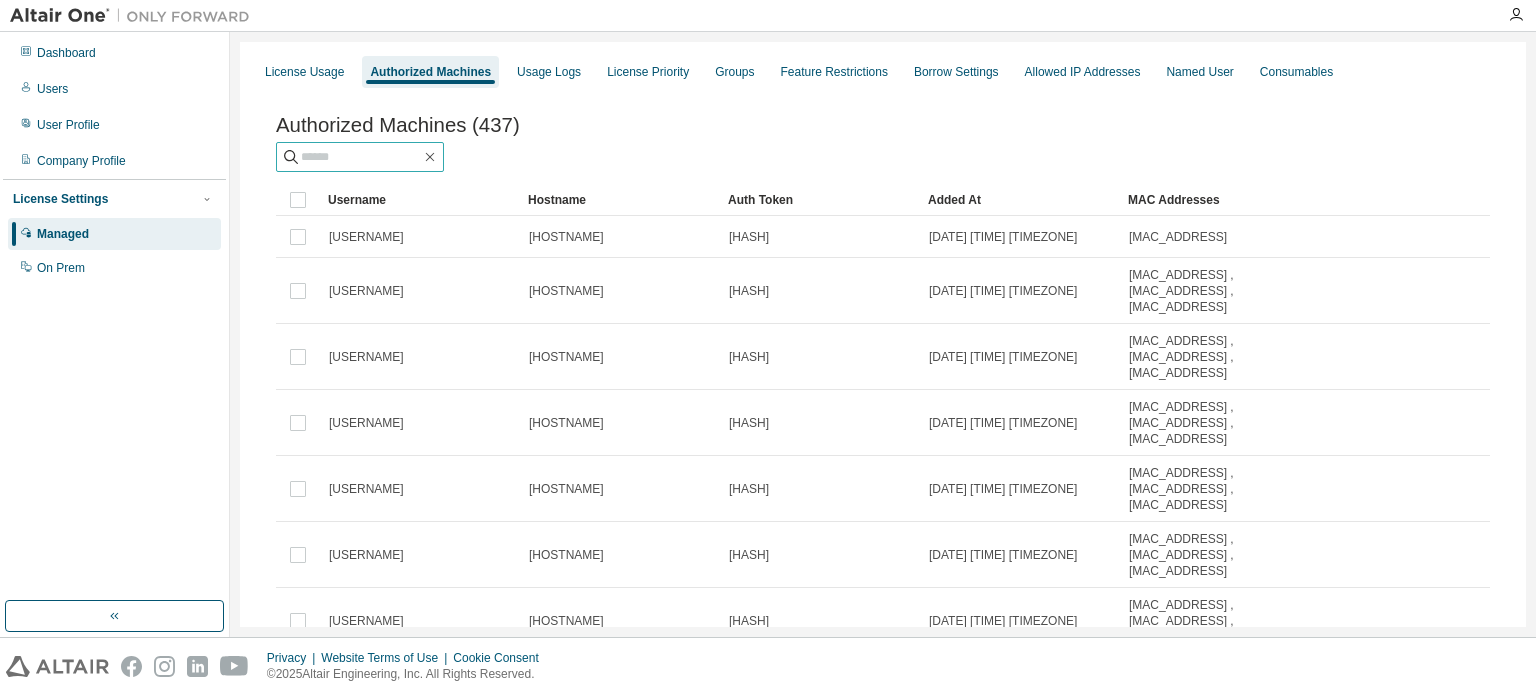 click at bounding box center (361, 157) 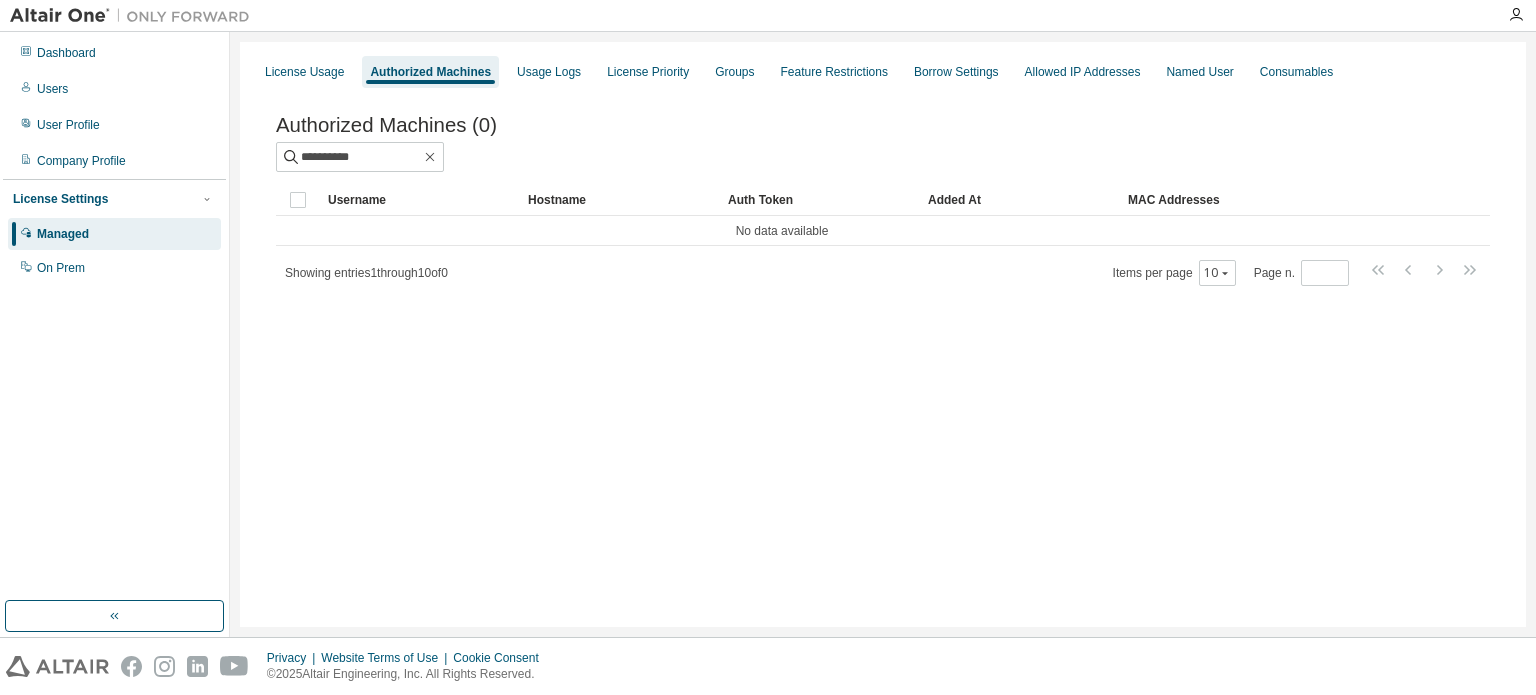 click on "**********" at bounding box center [883, 334] 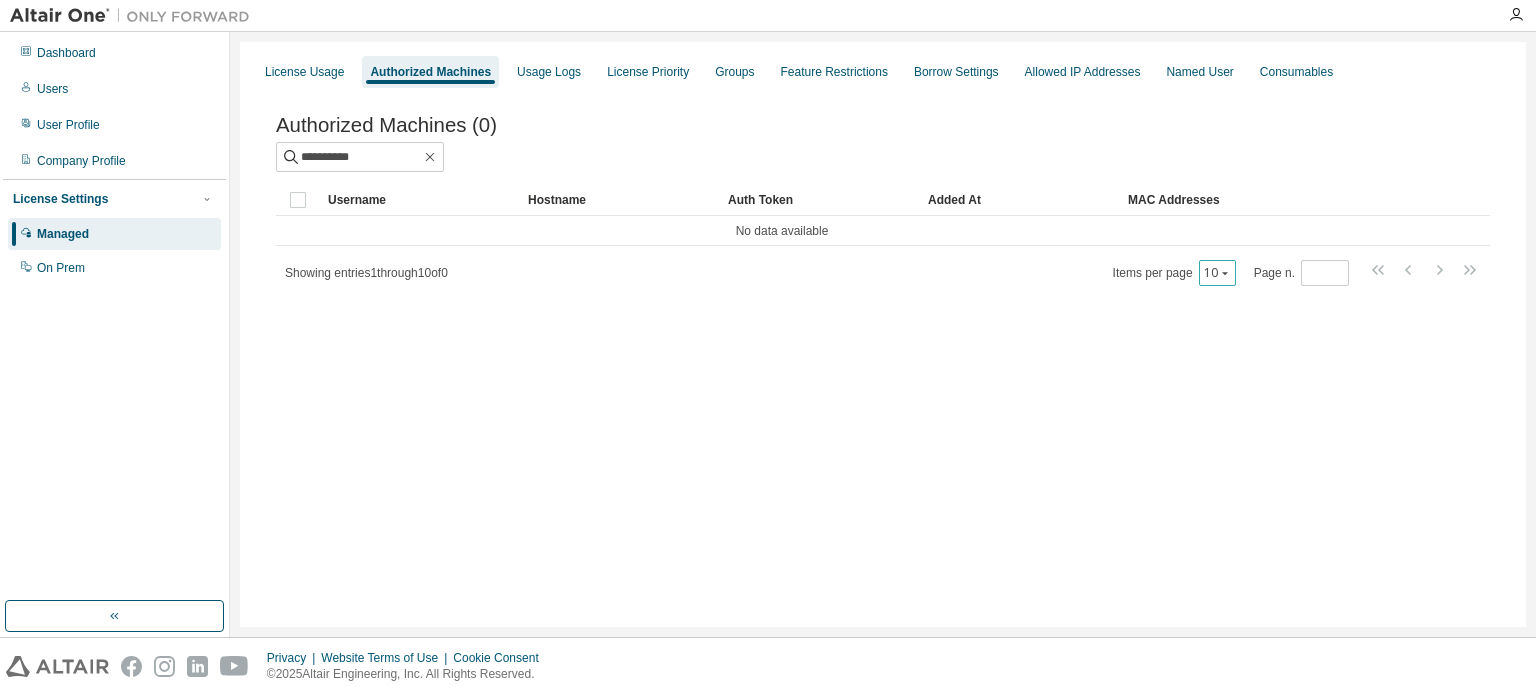 click on "10" at bounding box center (1217, 273) 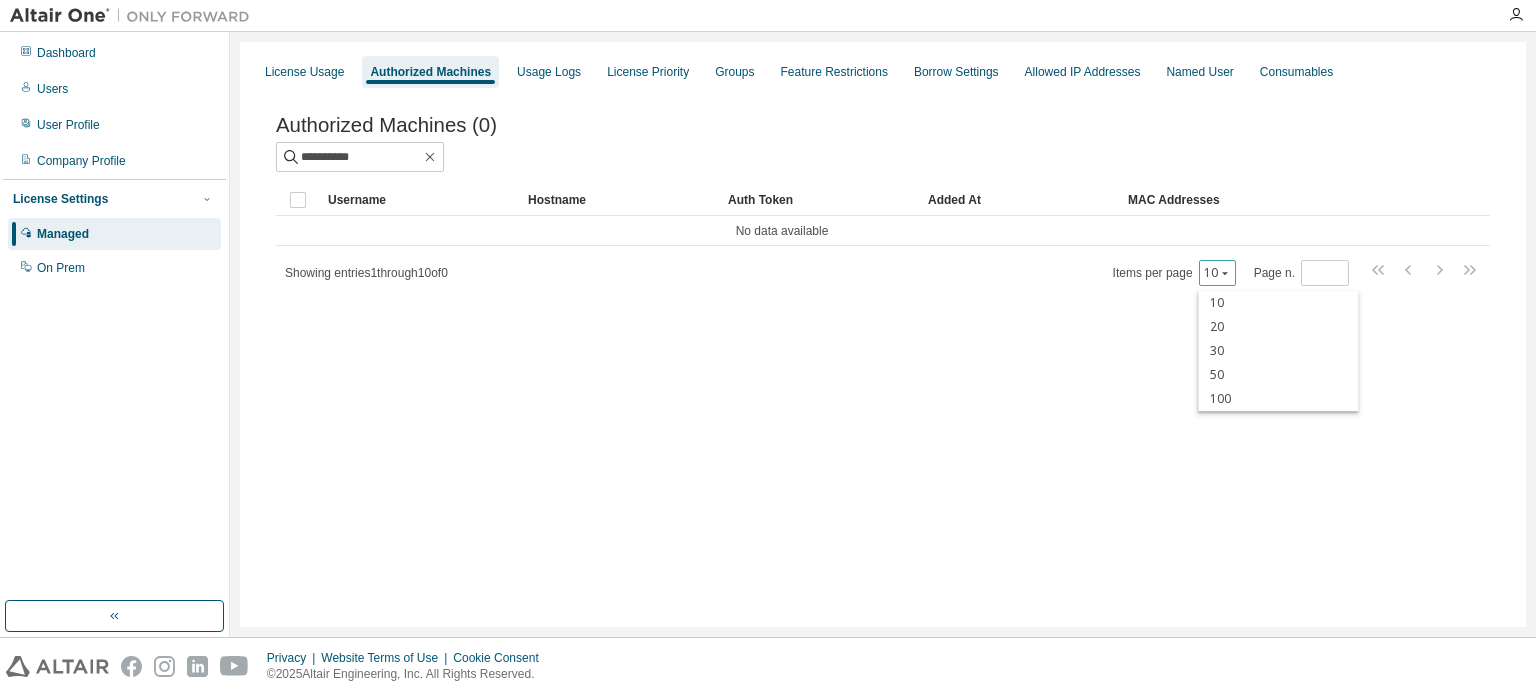 click on "10" at bounding box center (1217, 273) 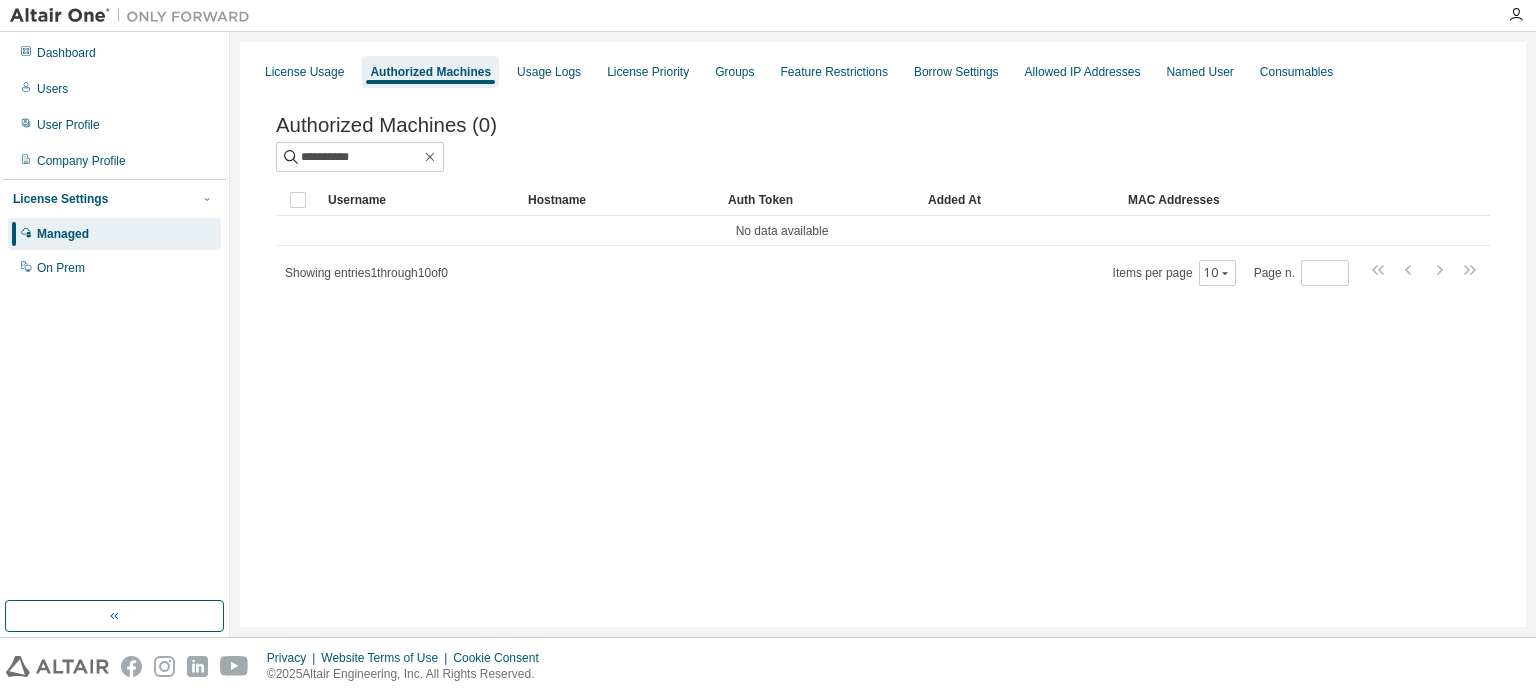 click on "Items per page 10 Page n. *" at bounding box center [1297, 272] 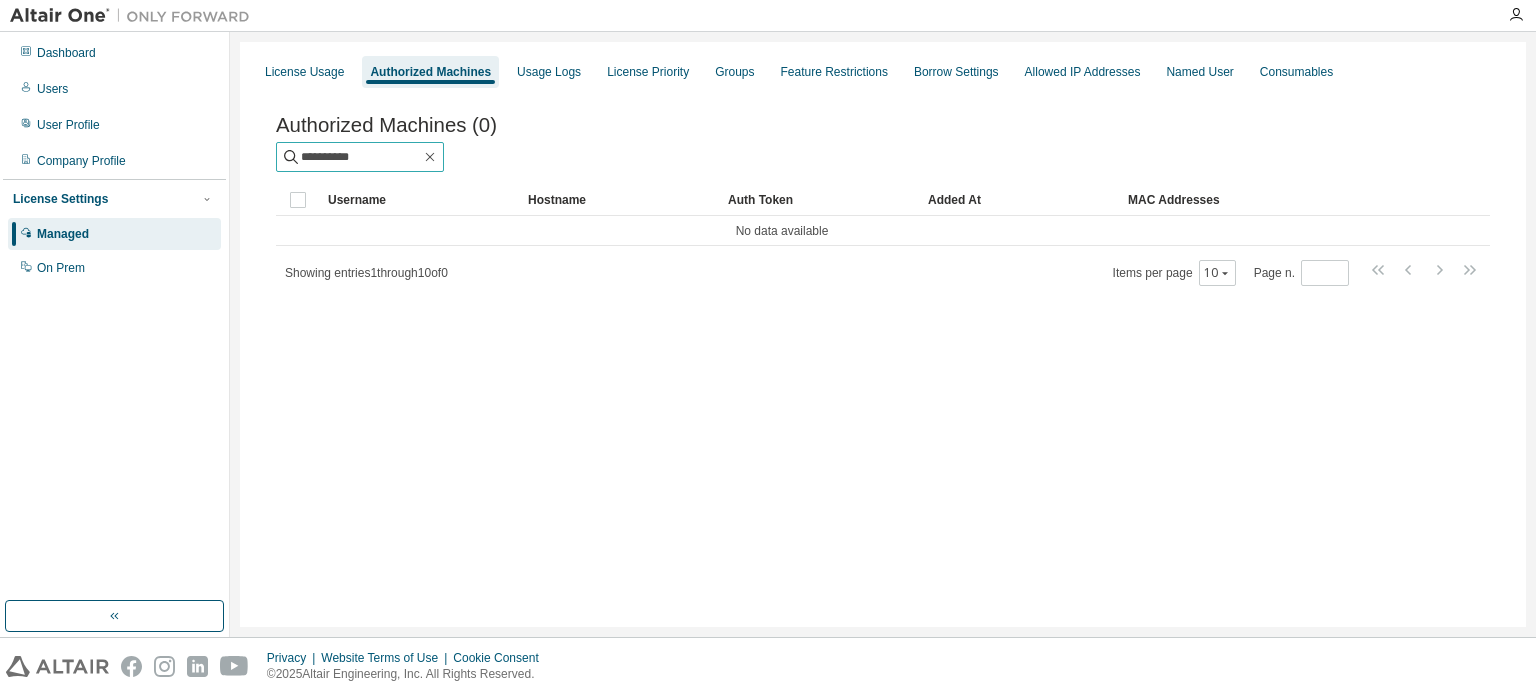 click on "**********" at bounding box center (361, 157) 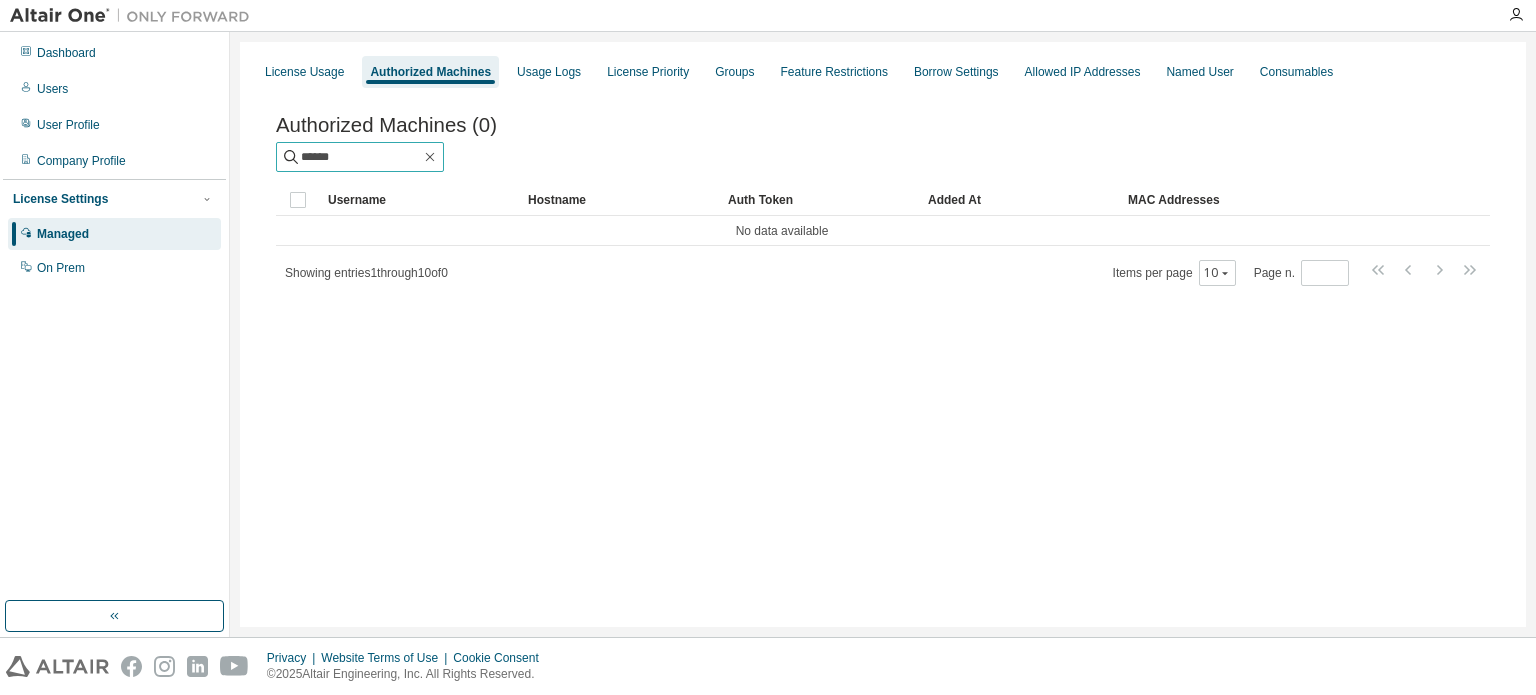 type on "******" 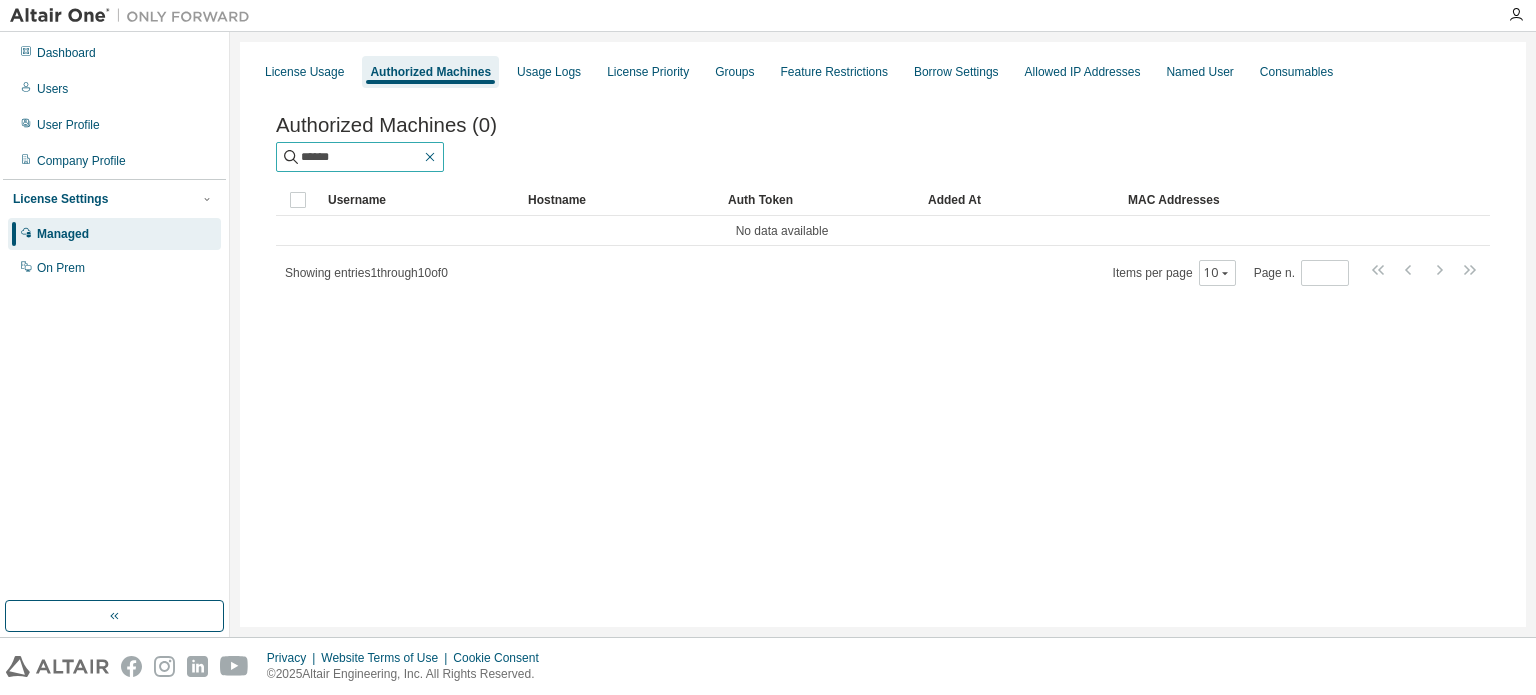 click 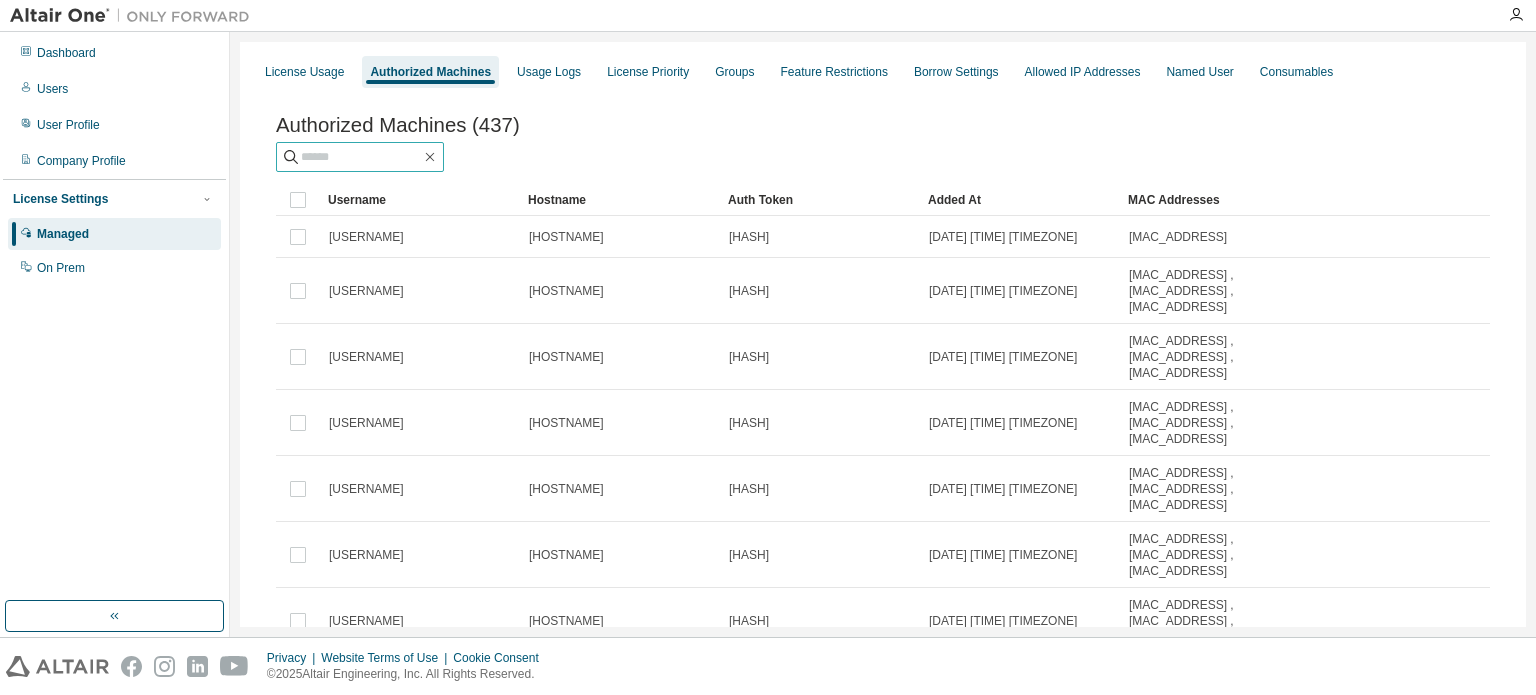 click at bounding box center [361, 157] 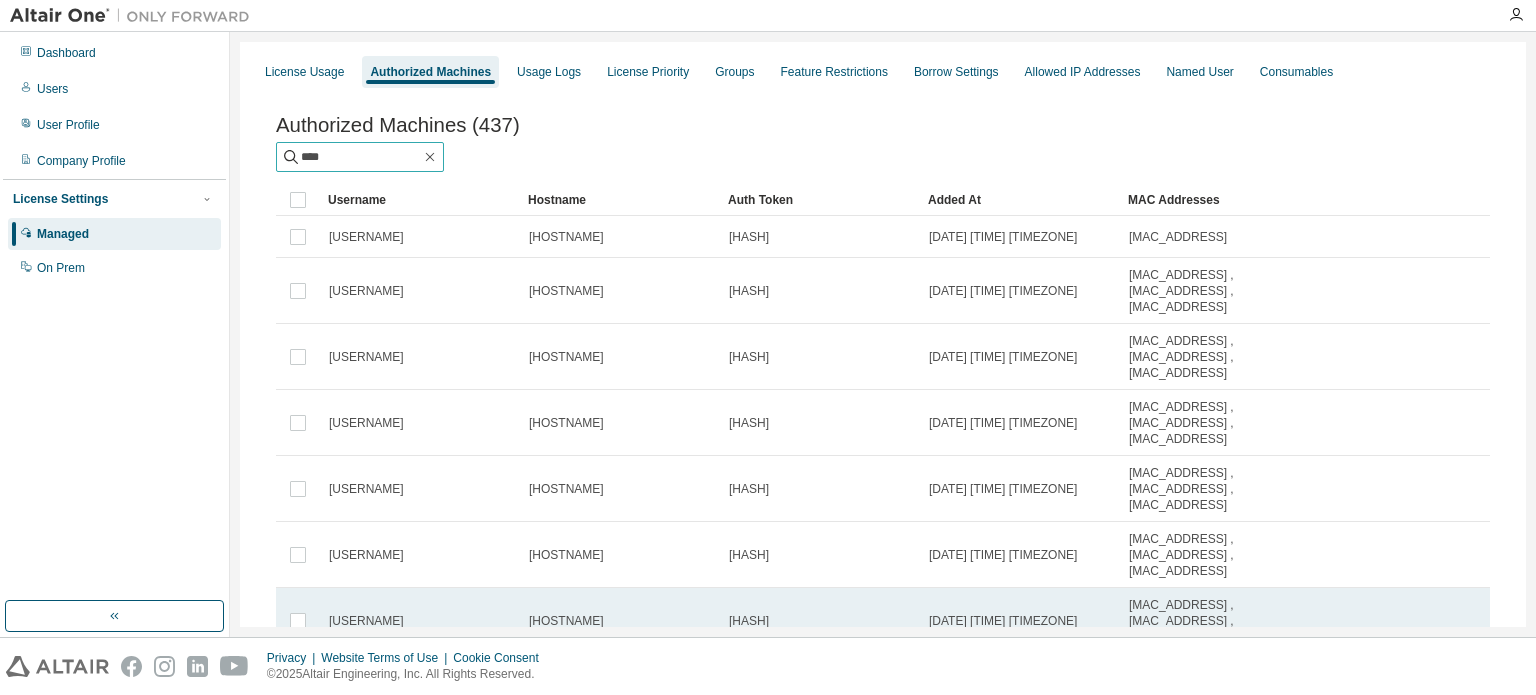 type on "****" 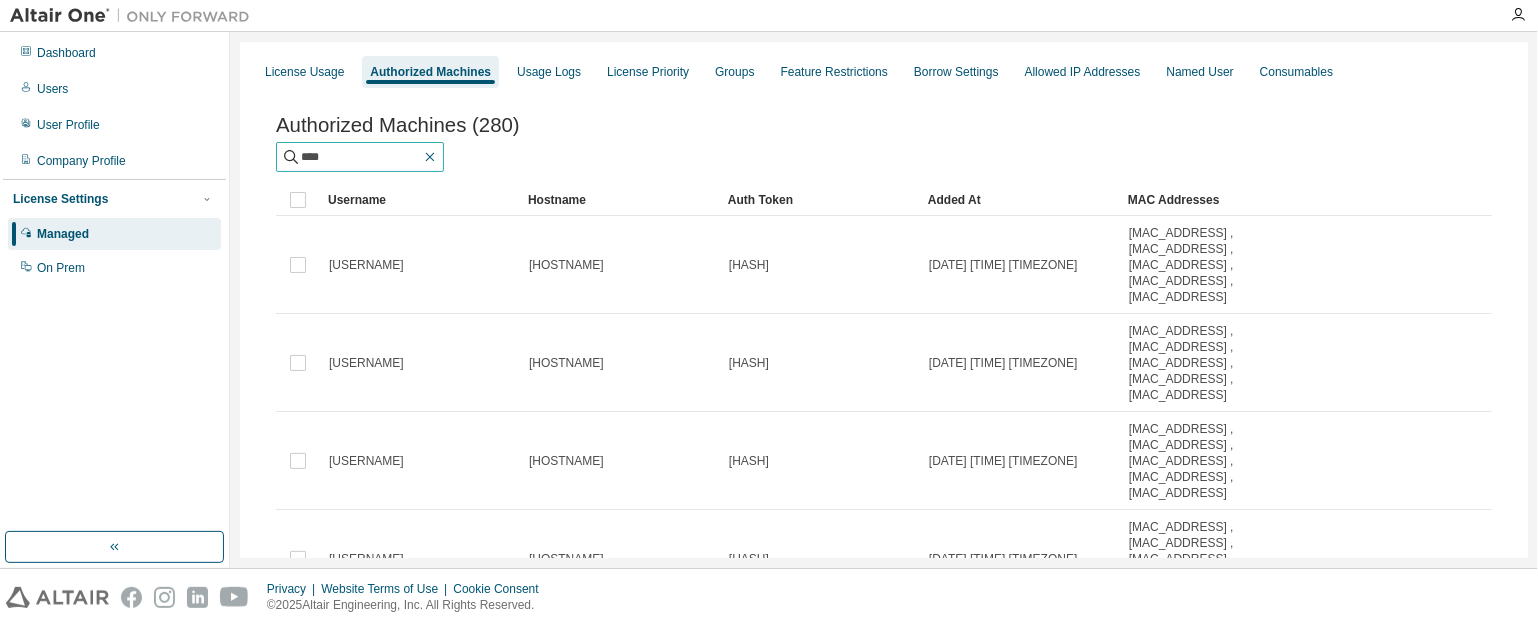 click 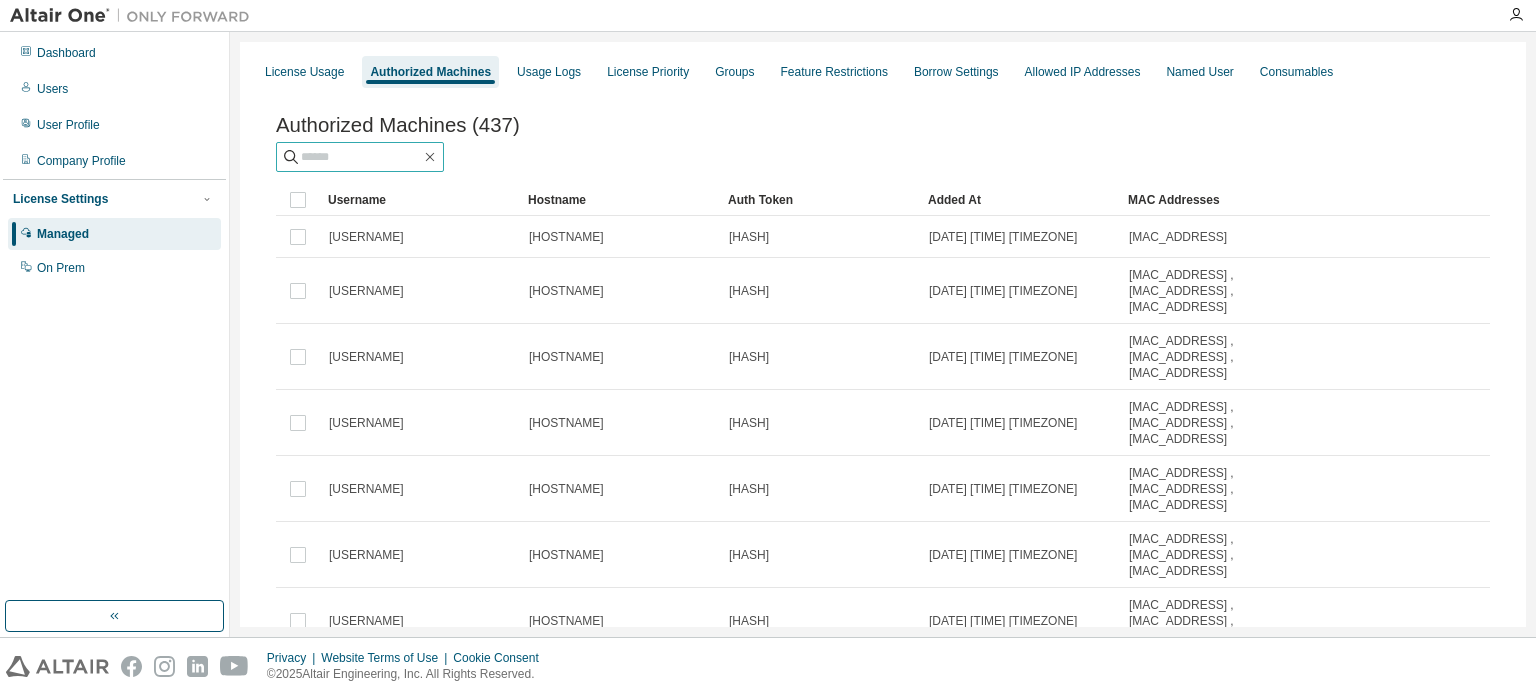click at bounding box center [361, 157] 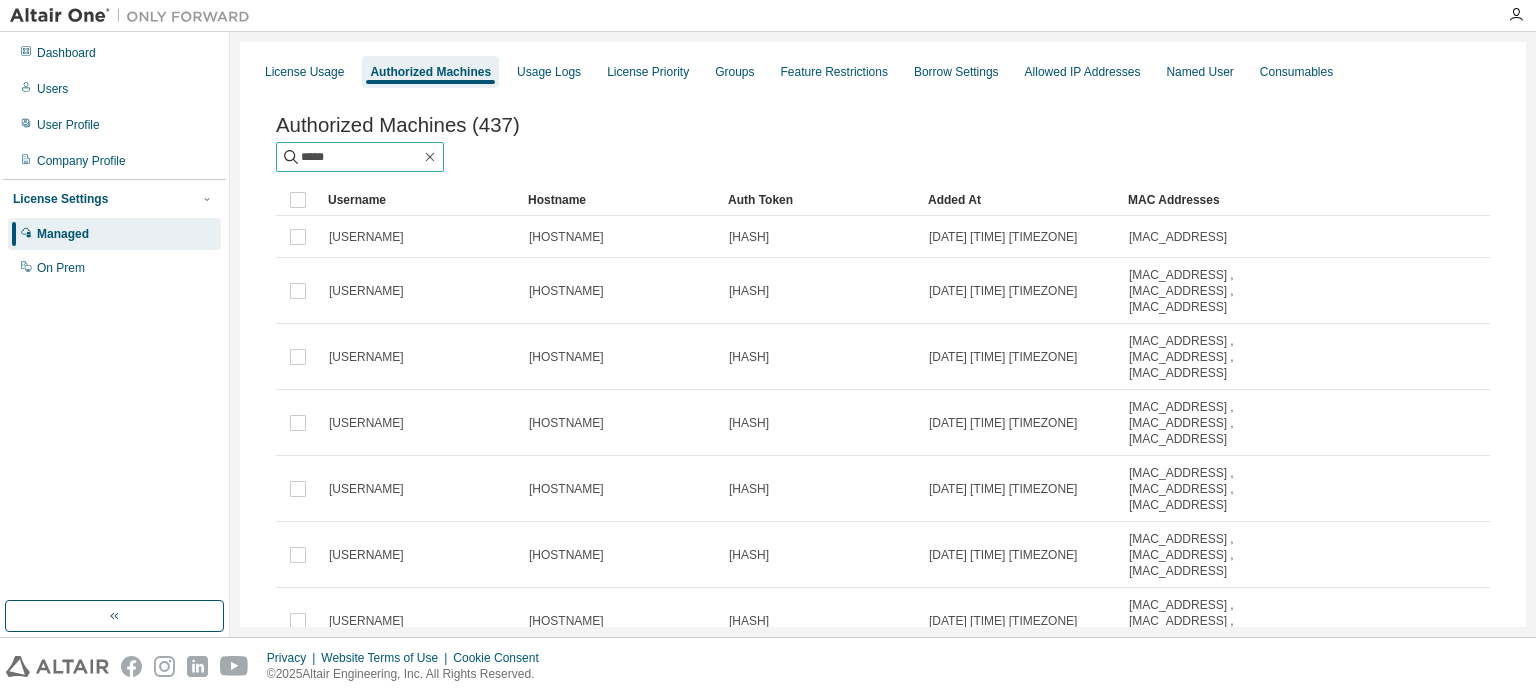 type on "*****" 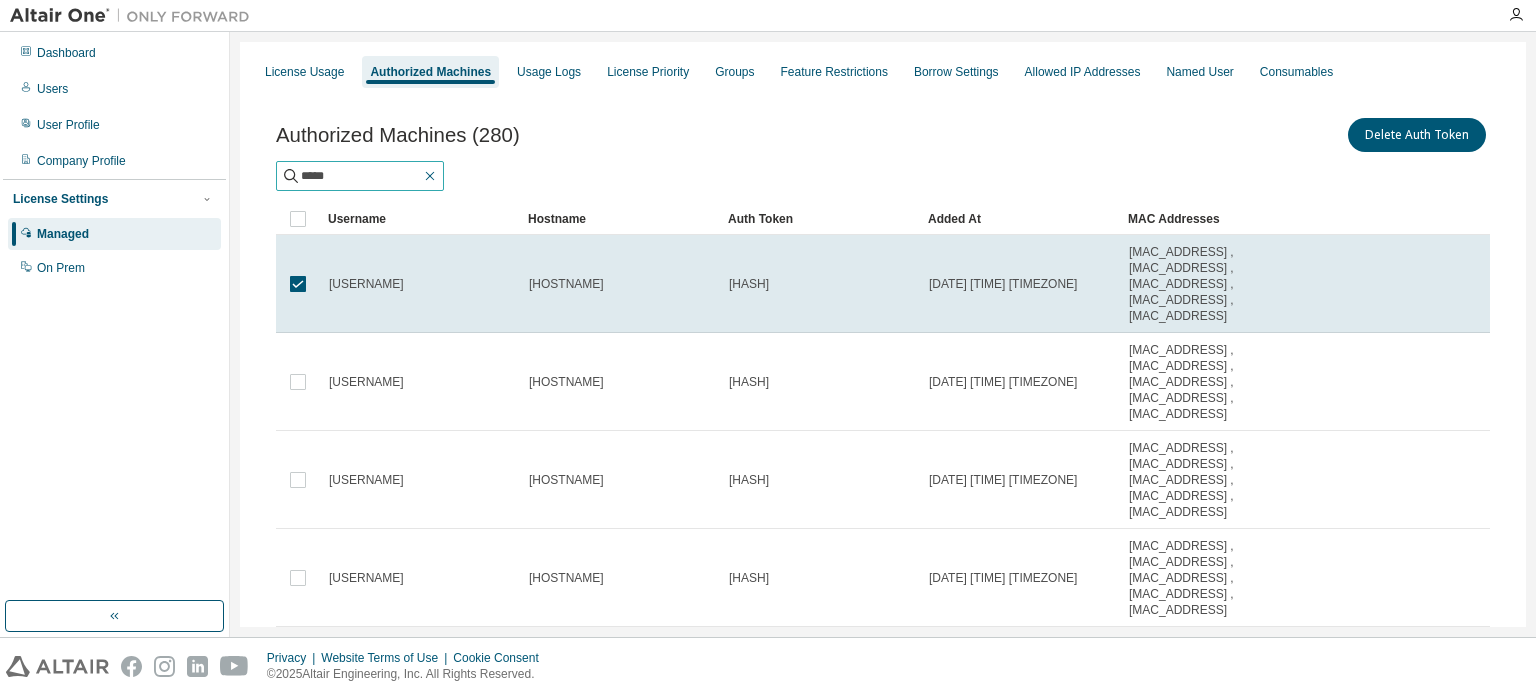 click 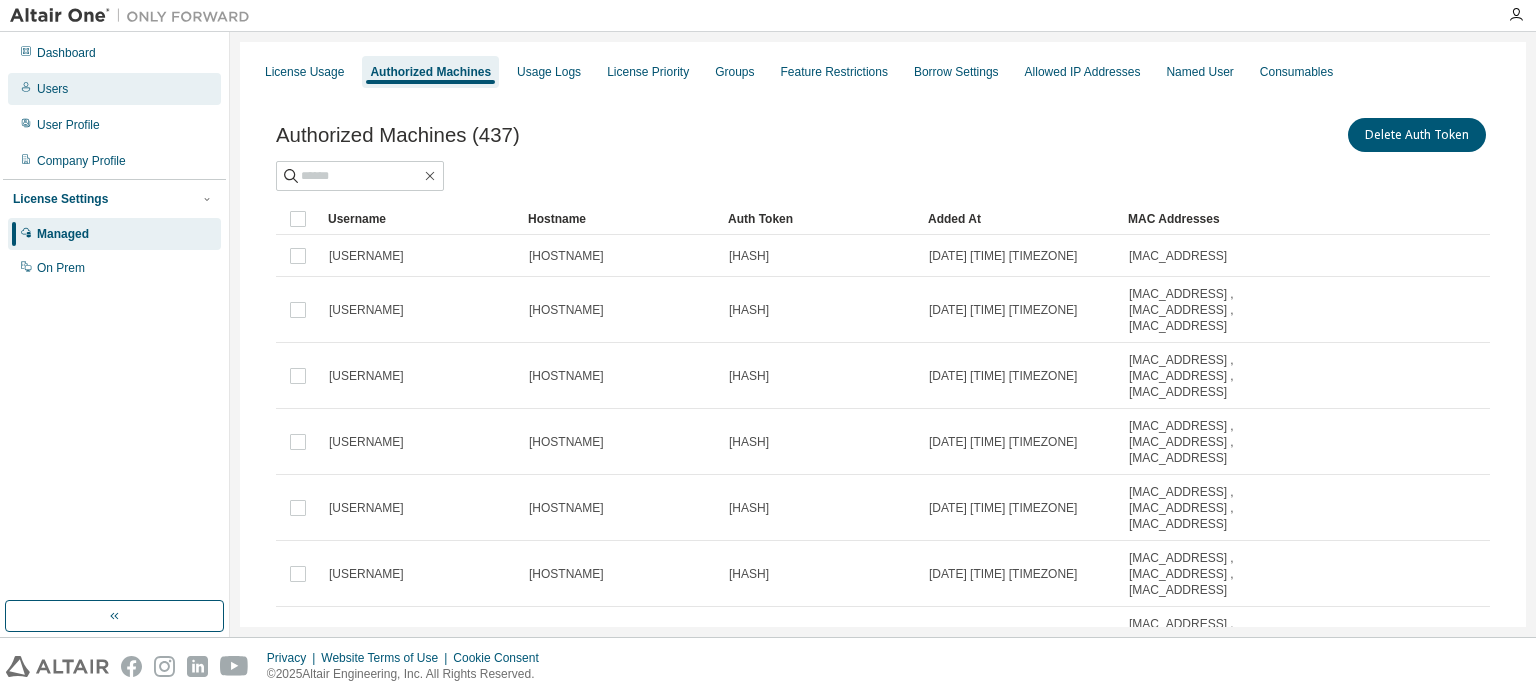 click on "Users" at bounding box center (114, 89) 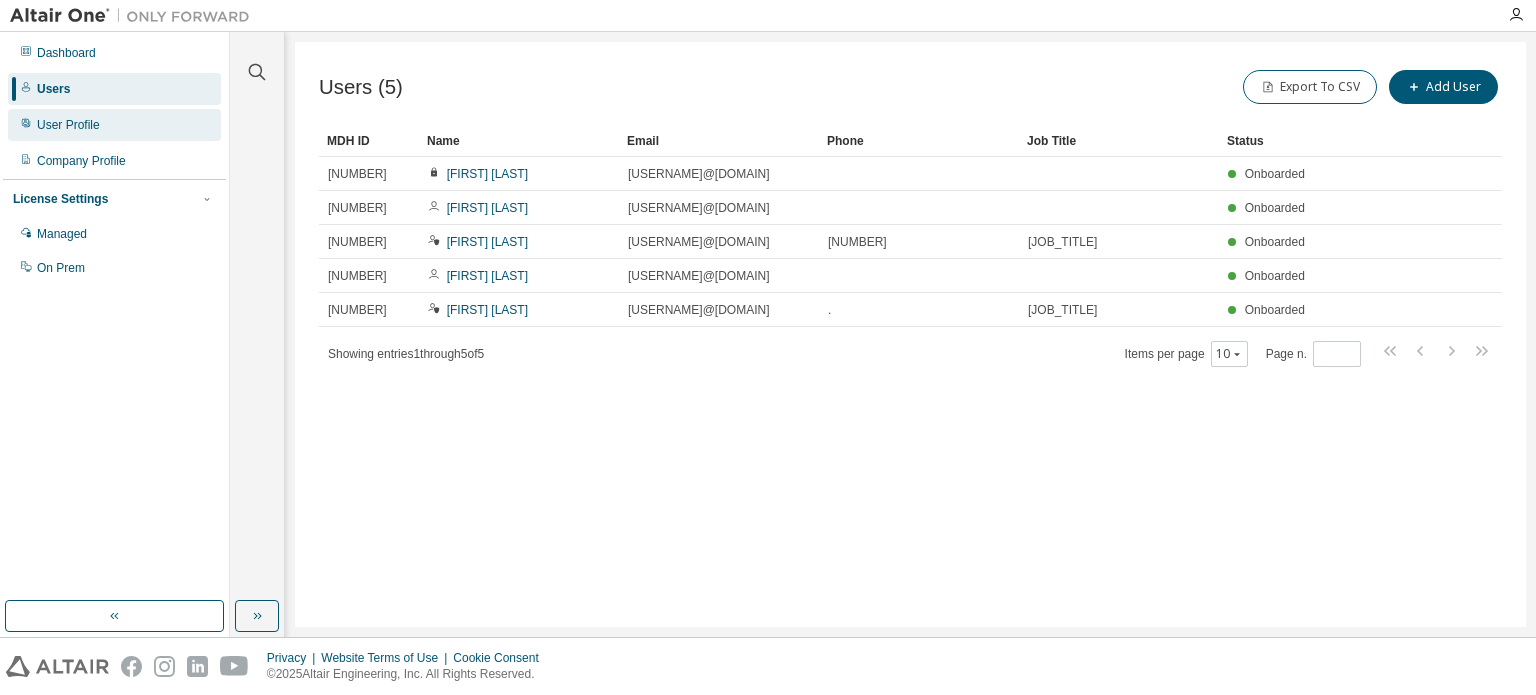 click on "User Profile" at bounding box center (114, 125) 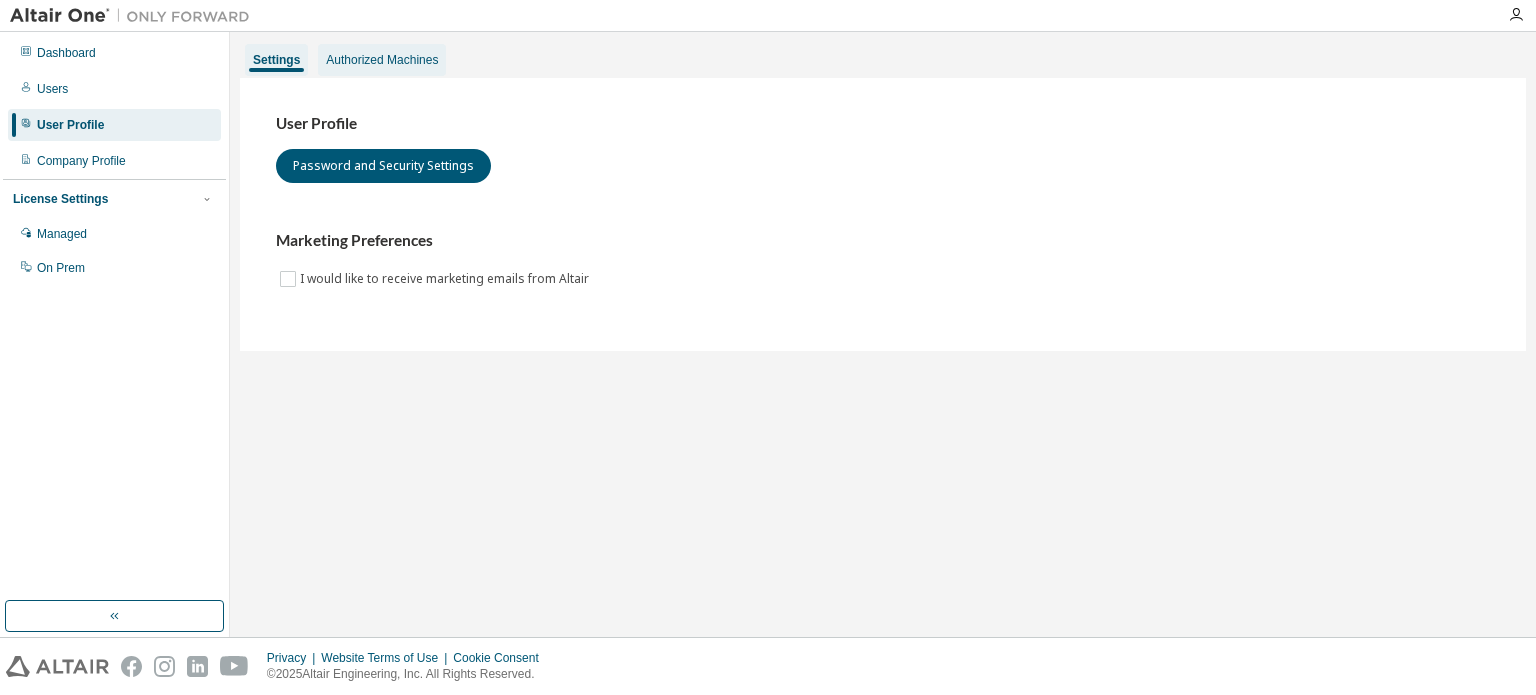 click on "Authorized Machines" at bounding box center (382, 60) 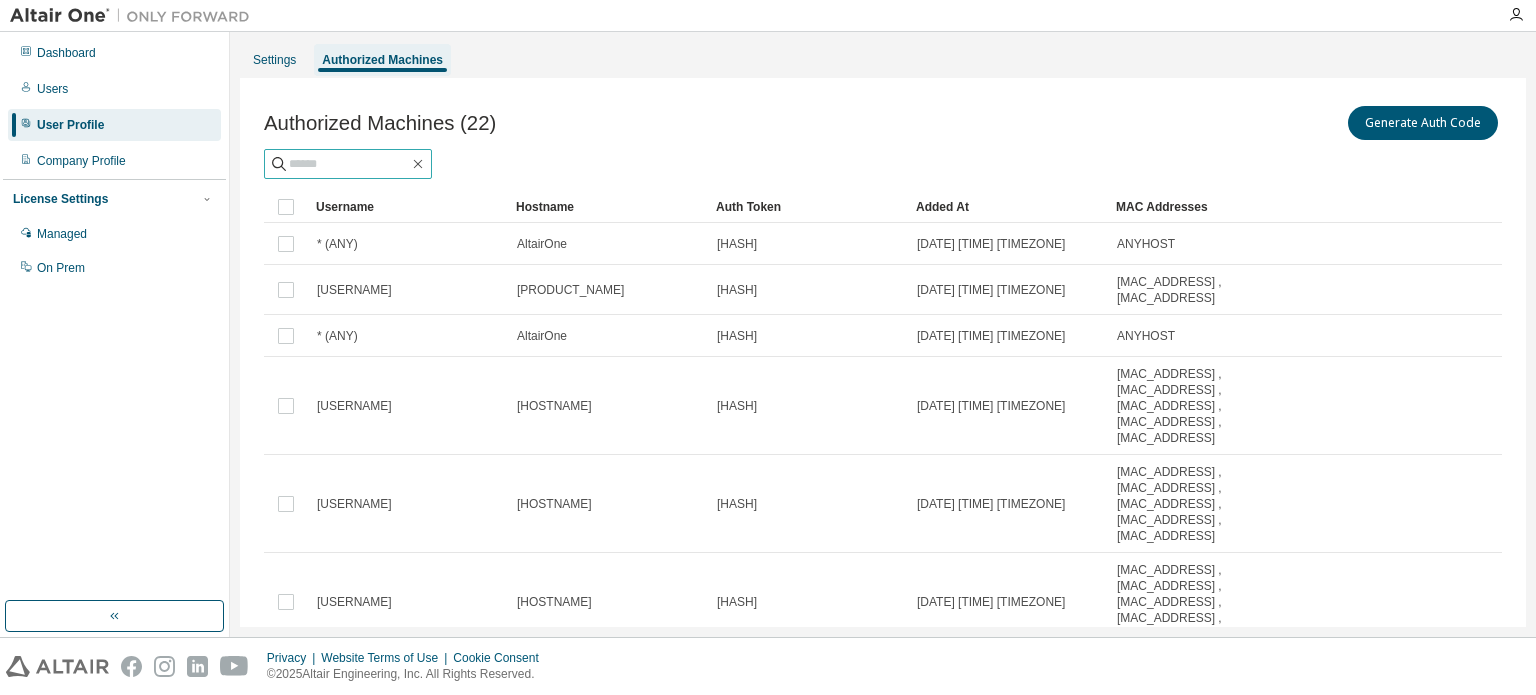 click at bounding box center [349, 164] 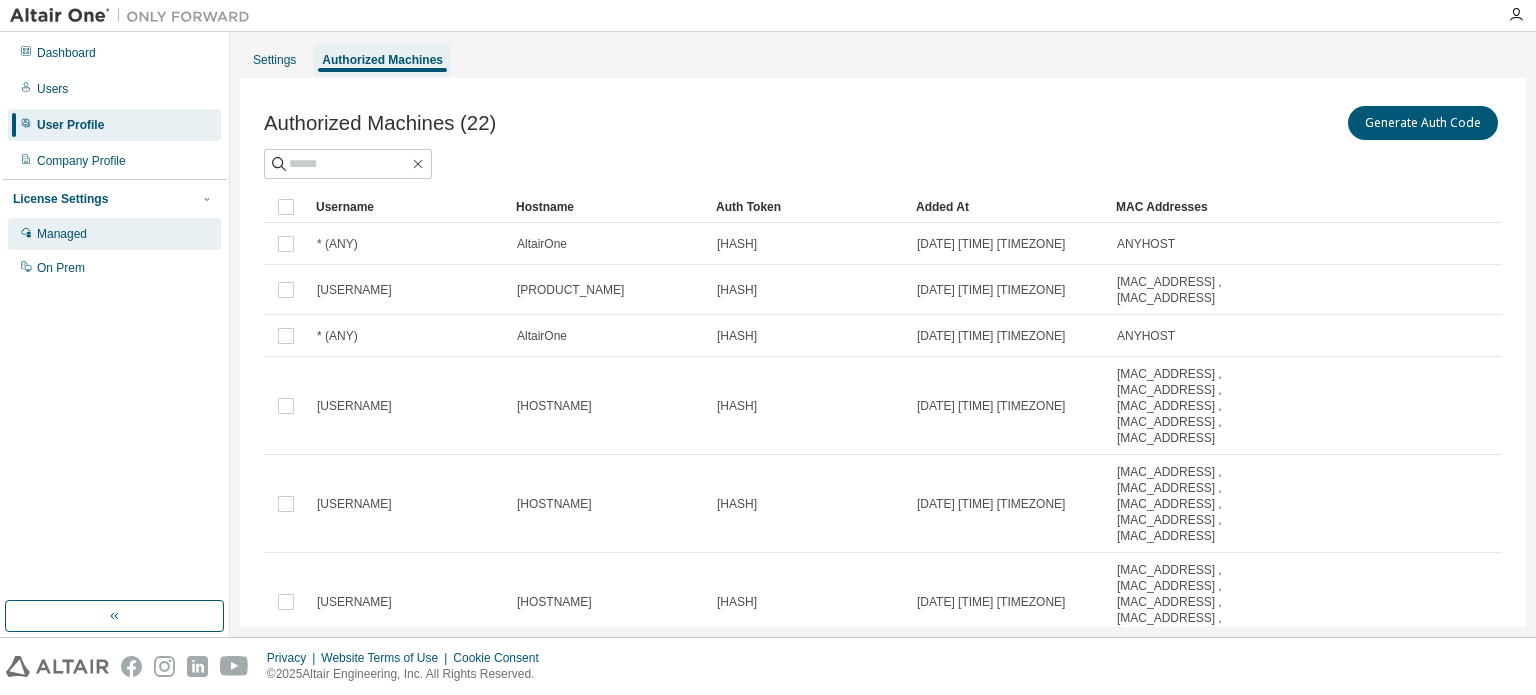 click on "Managed" at bounding box center (114, 234) 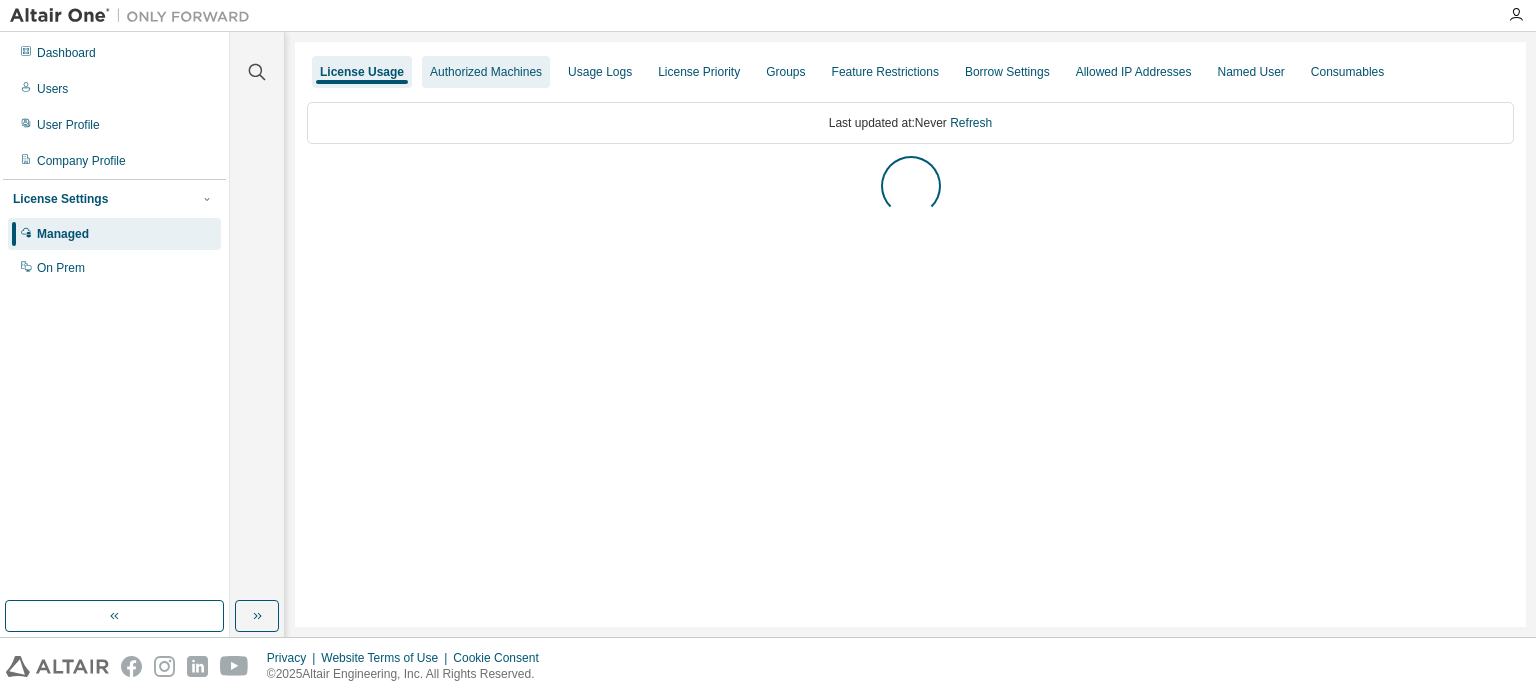click on "Authorized Machines" at bounding box center (486, 72) 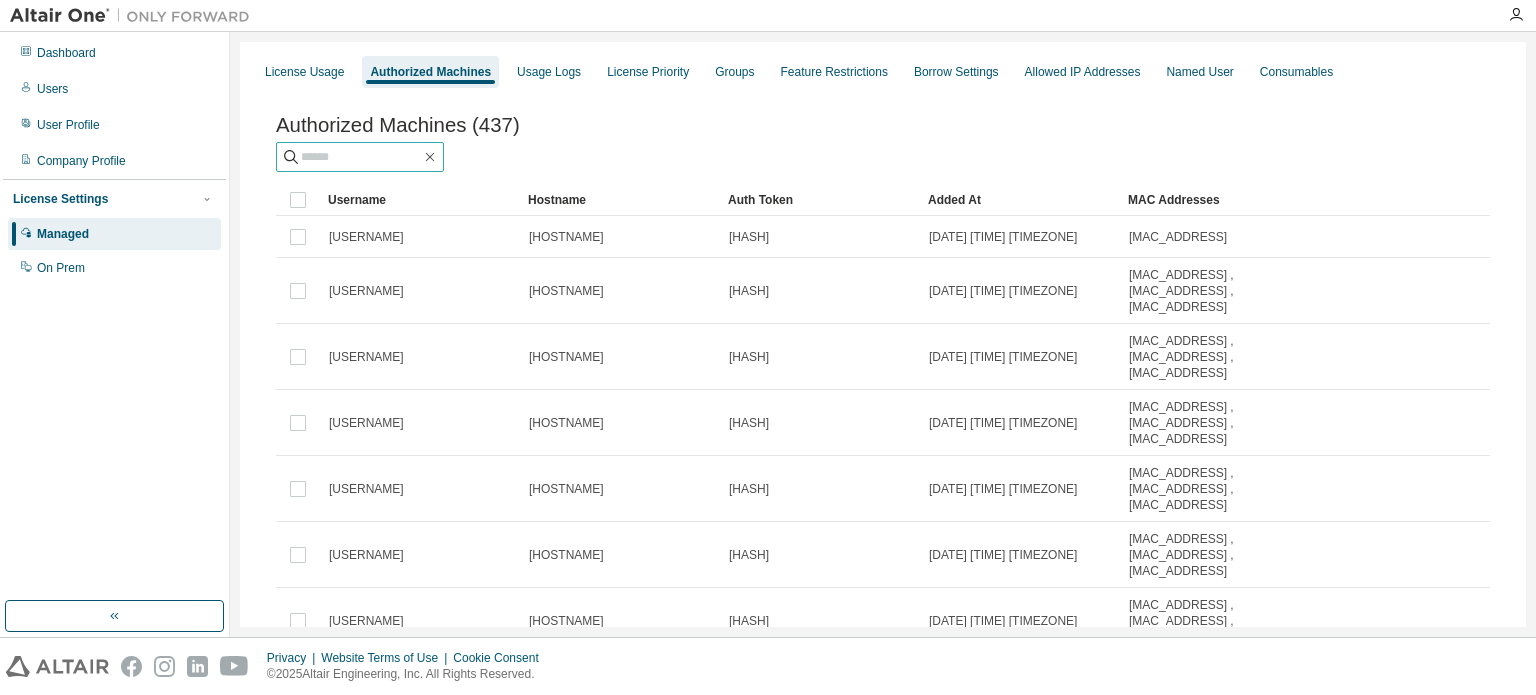 click at bounding box center (361, 157) 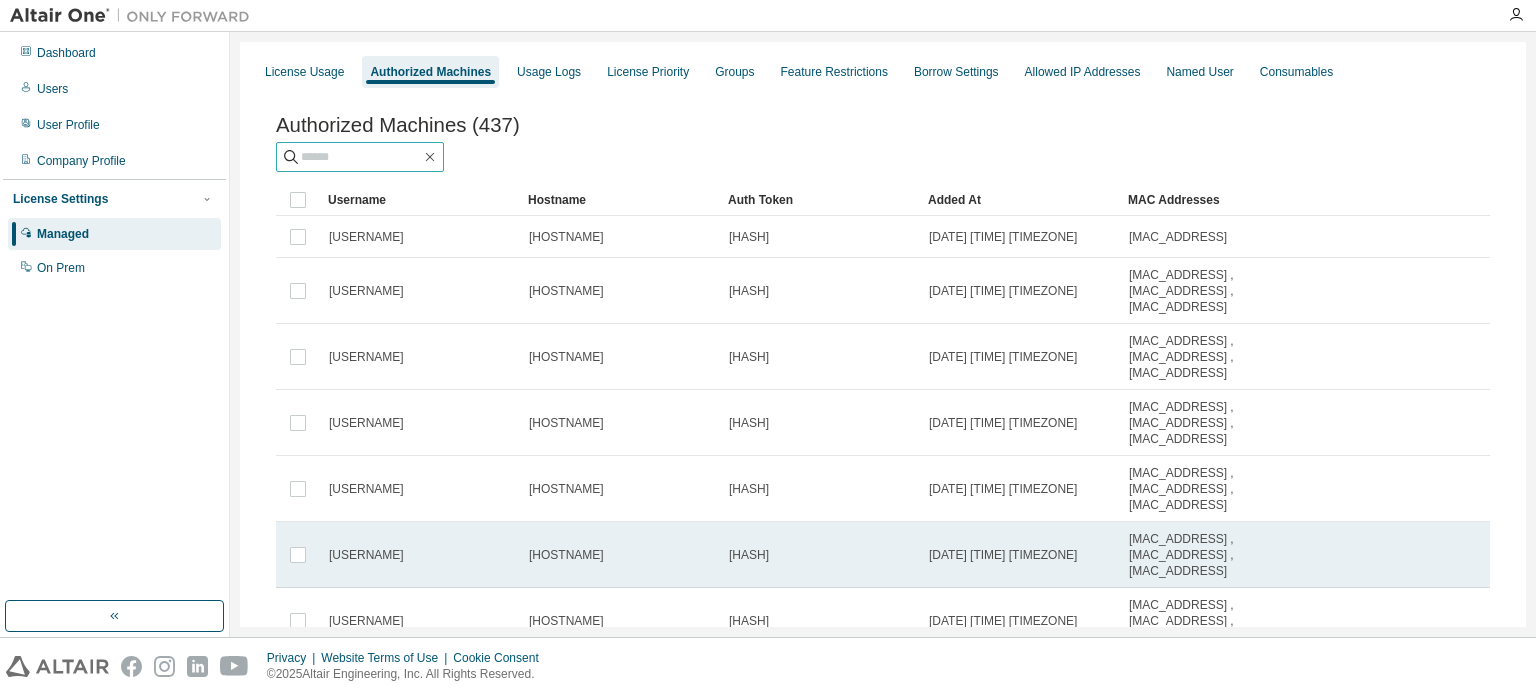 scroll, scrollTop: 308, scrollLeft: 0, axis: vertical 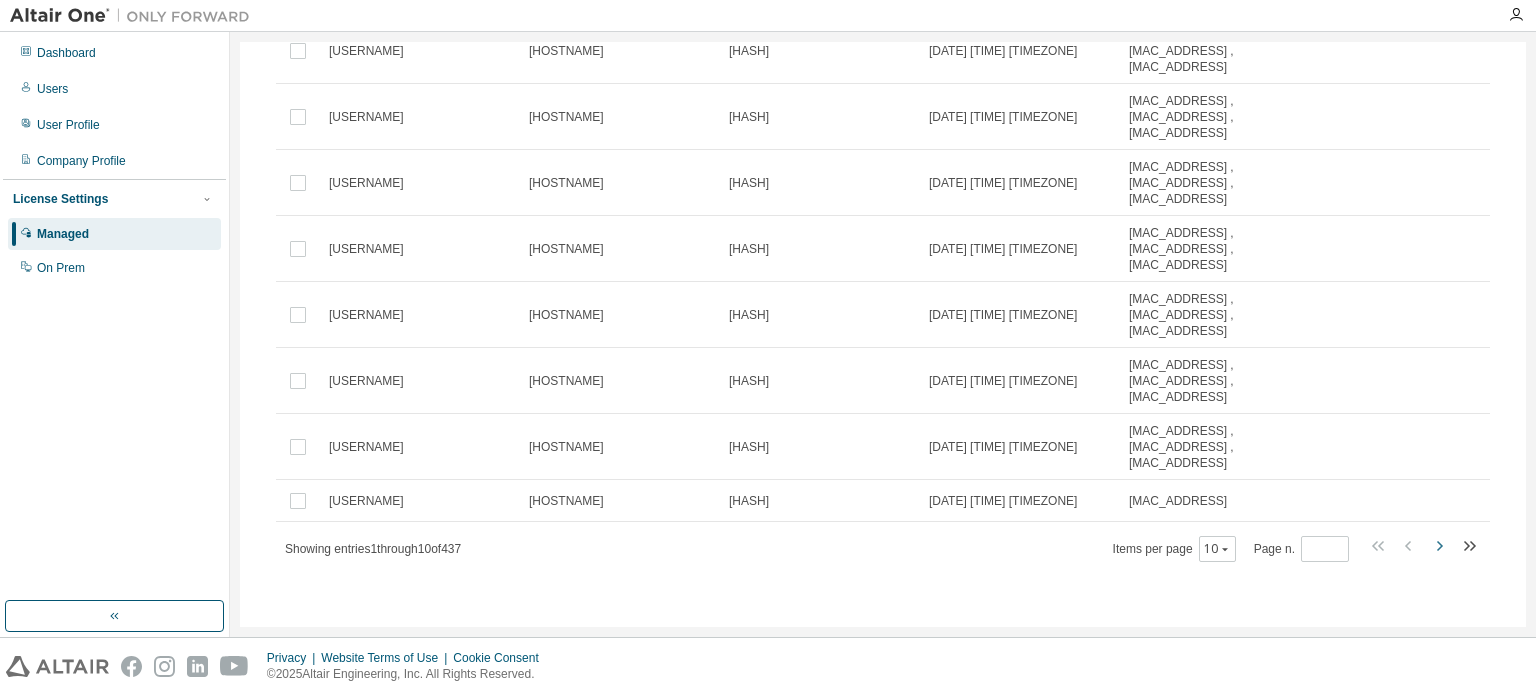 click 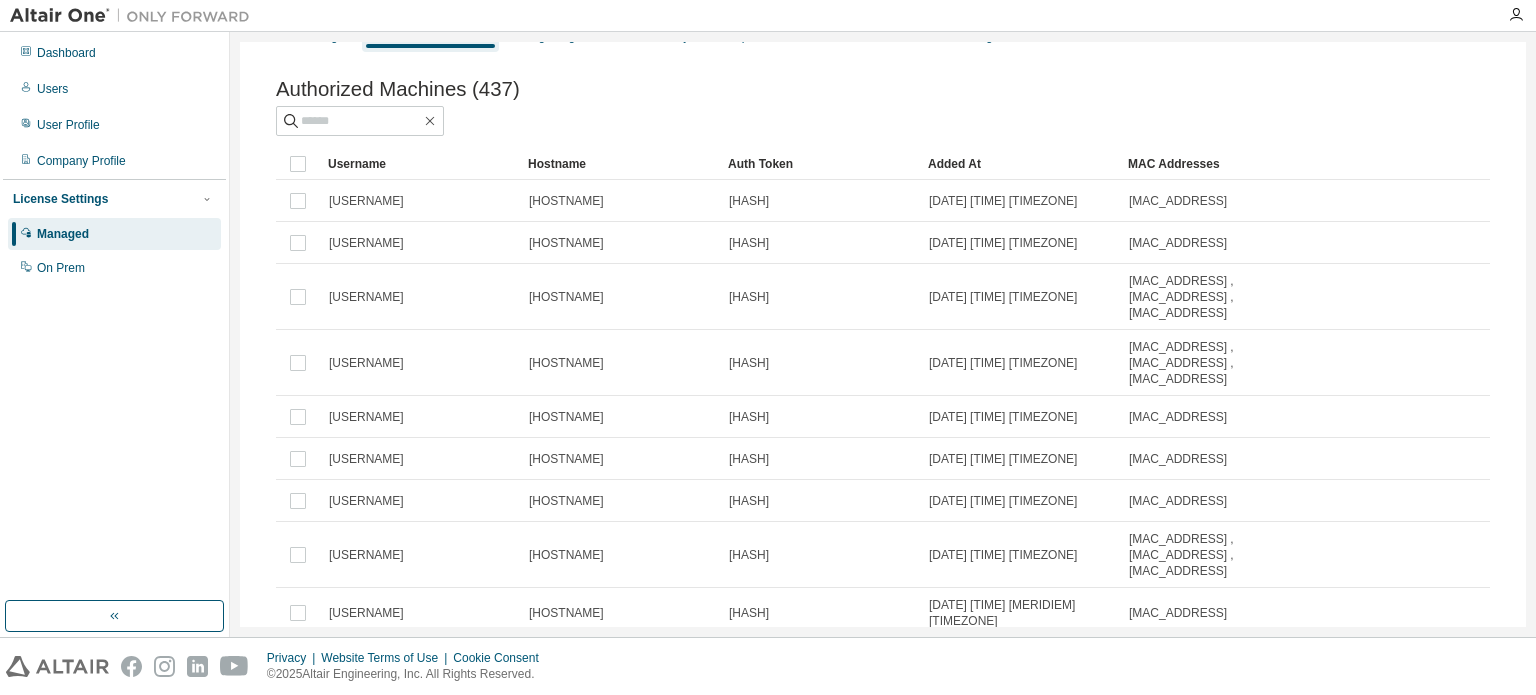 scroll, scrollTop: 196, scrollLeft: 0, axis: vertical 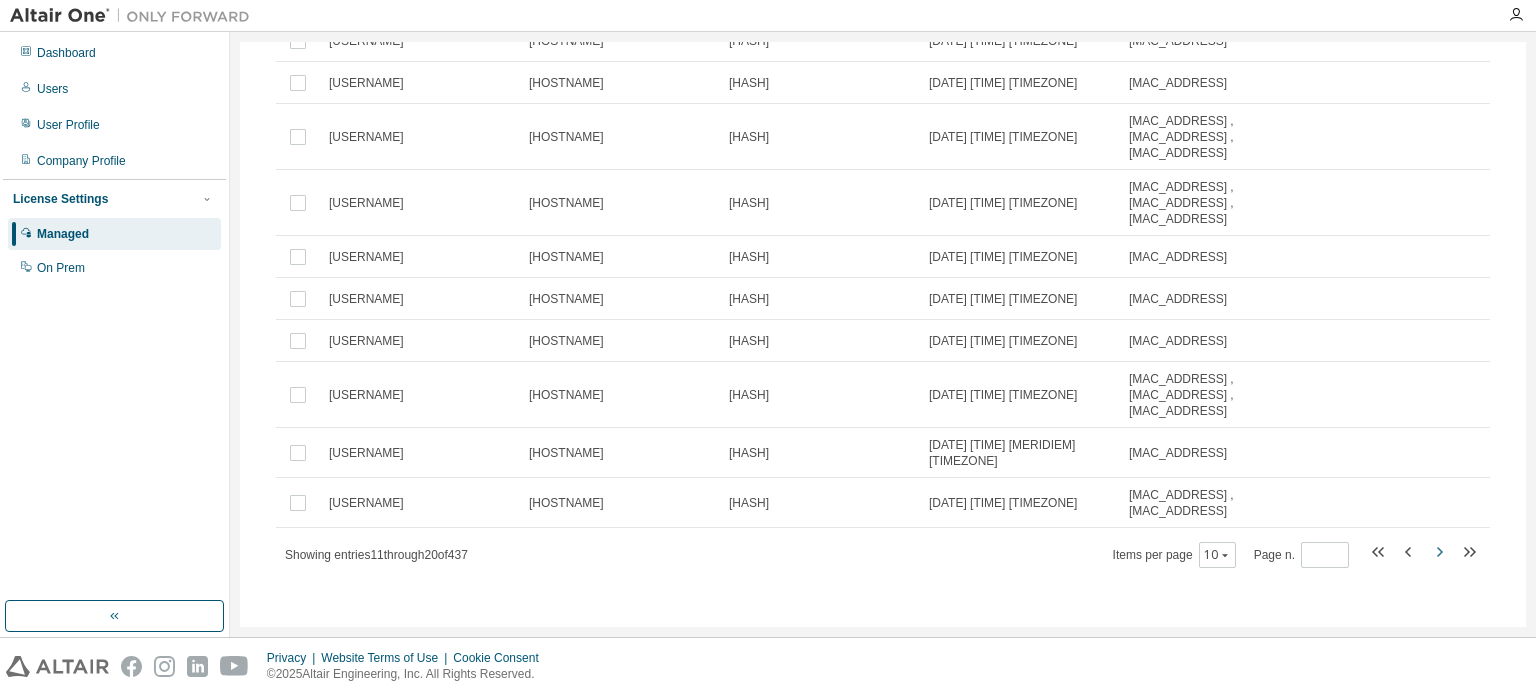 click 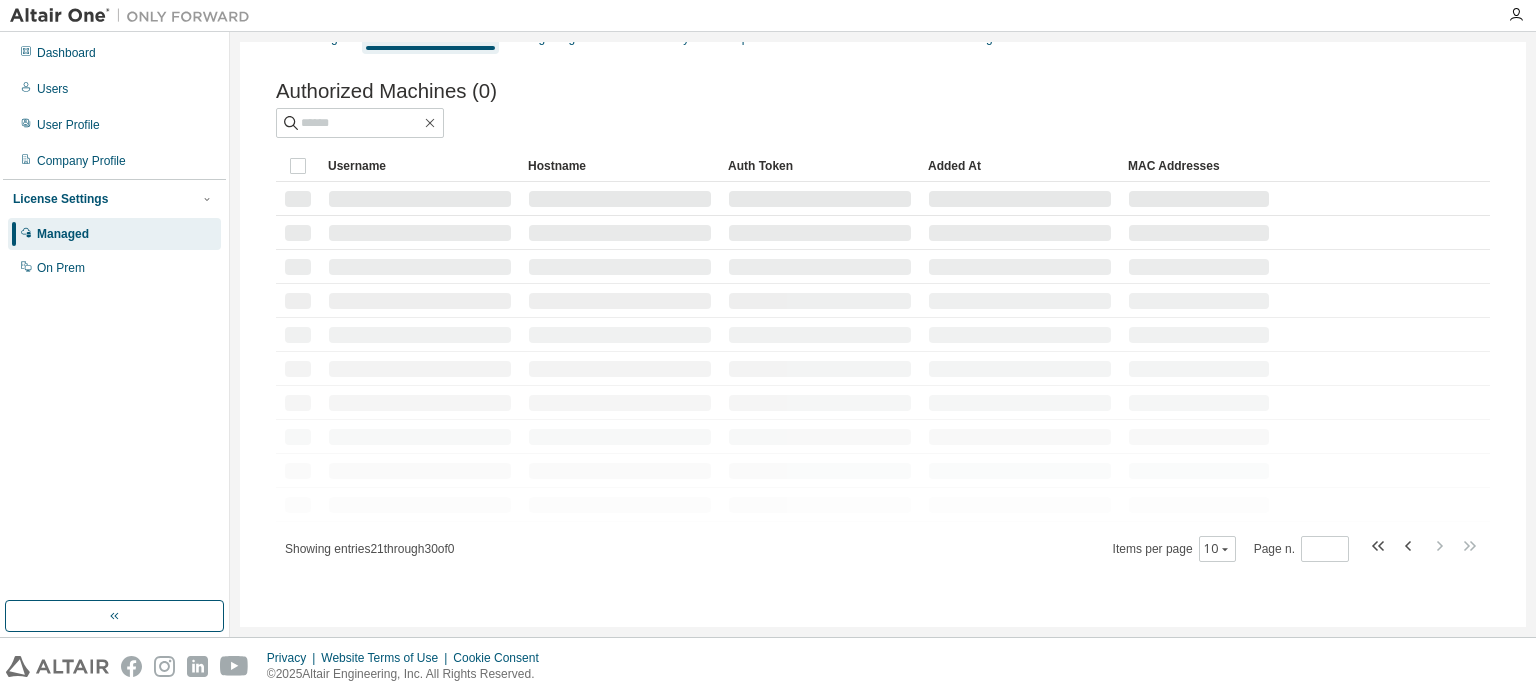 scroll, scrollTop: 196, scrollLeft: 0, axis: vertical 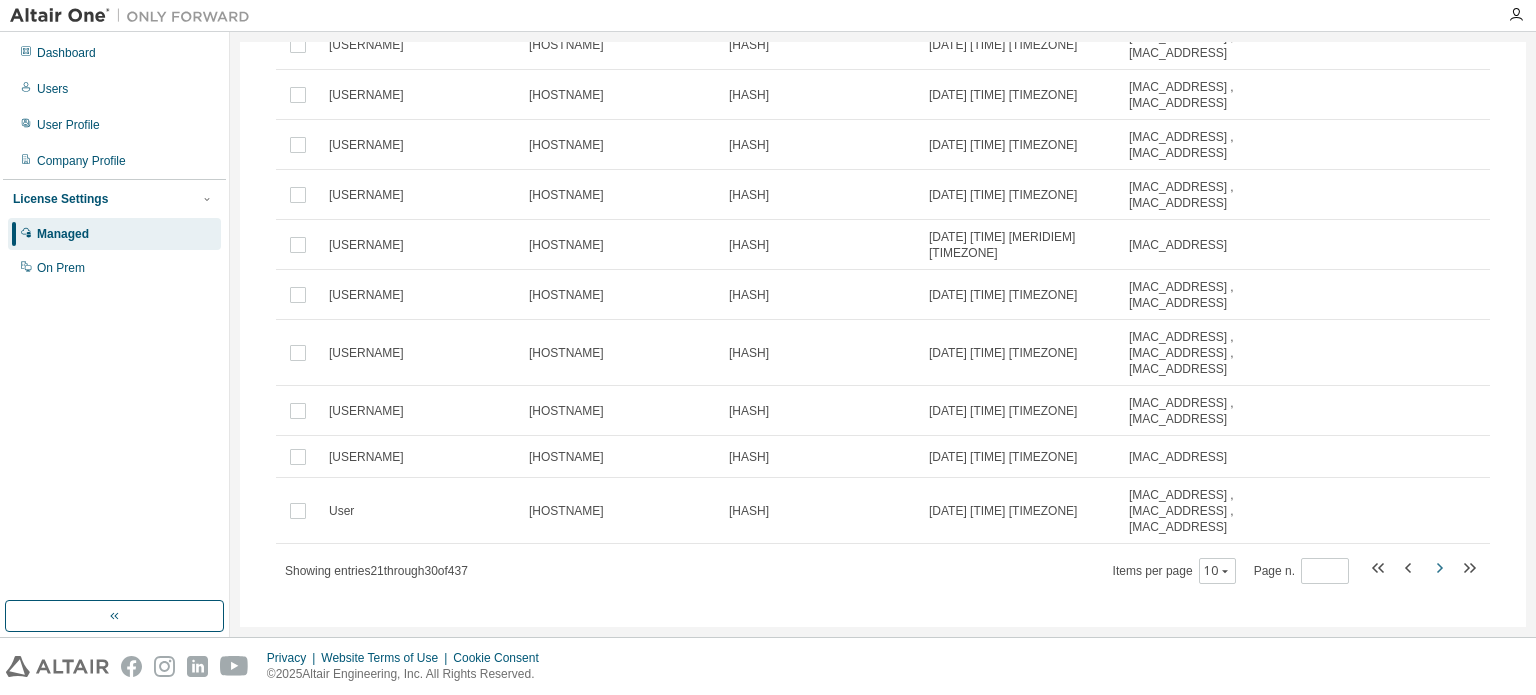 click 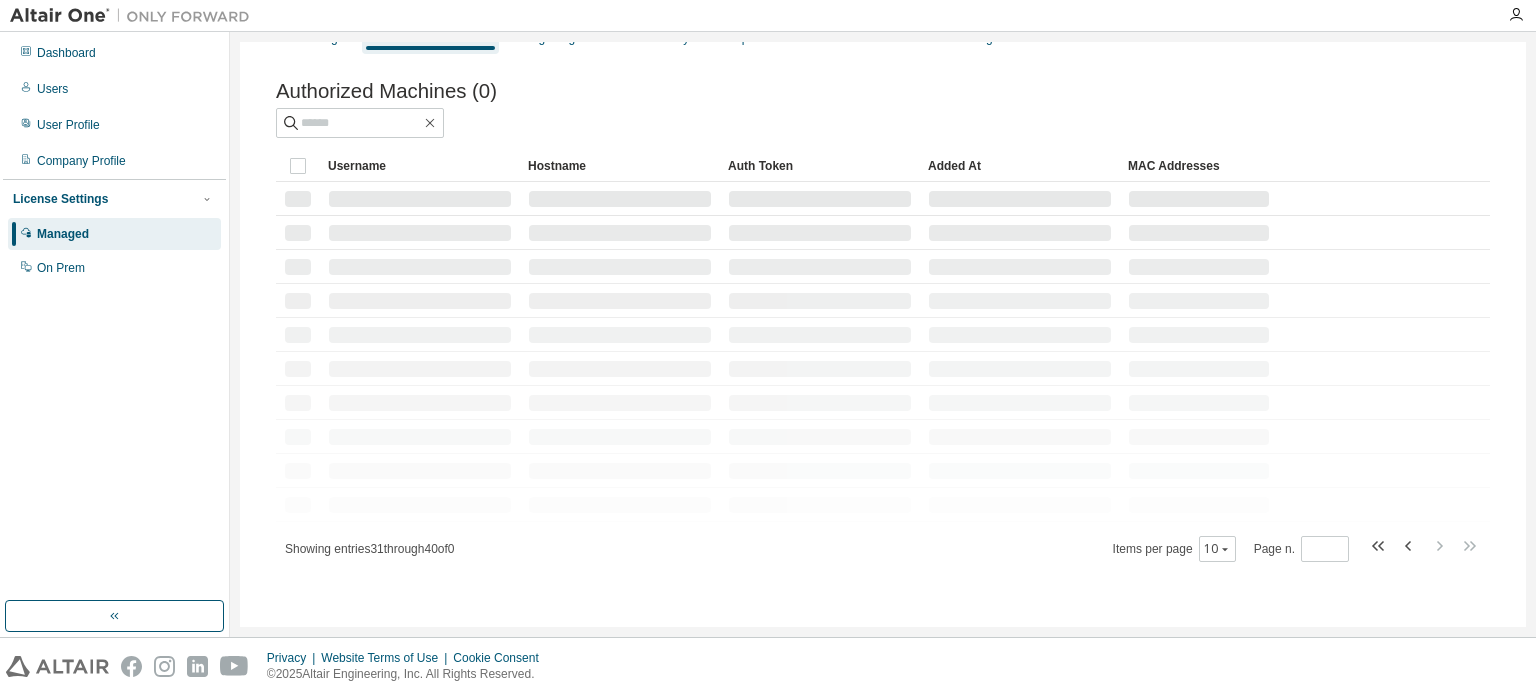 scroll, scrollTop: 196, scrollLeft: 0, axis: vertical 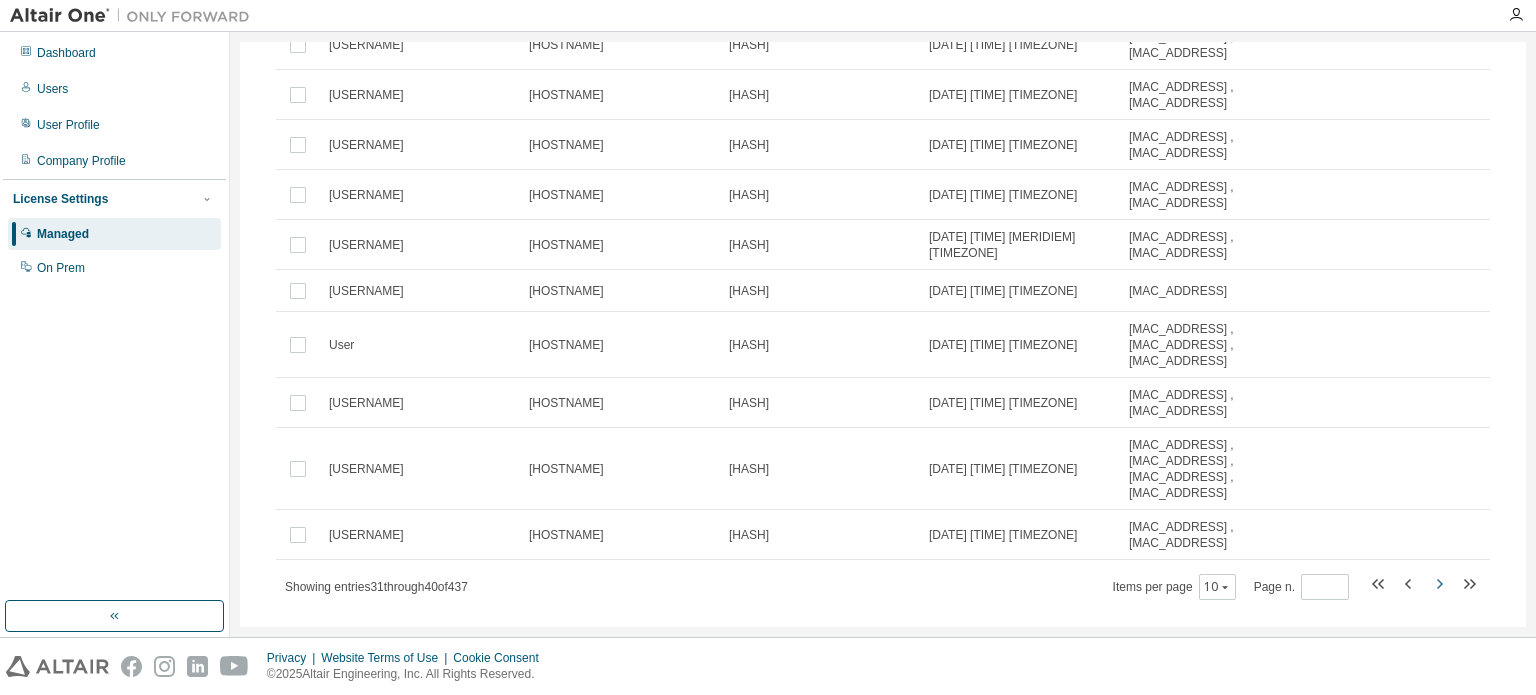 click 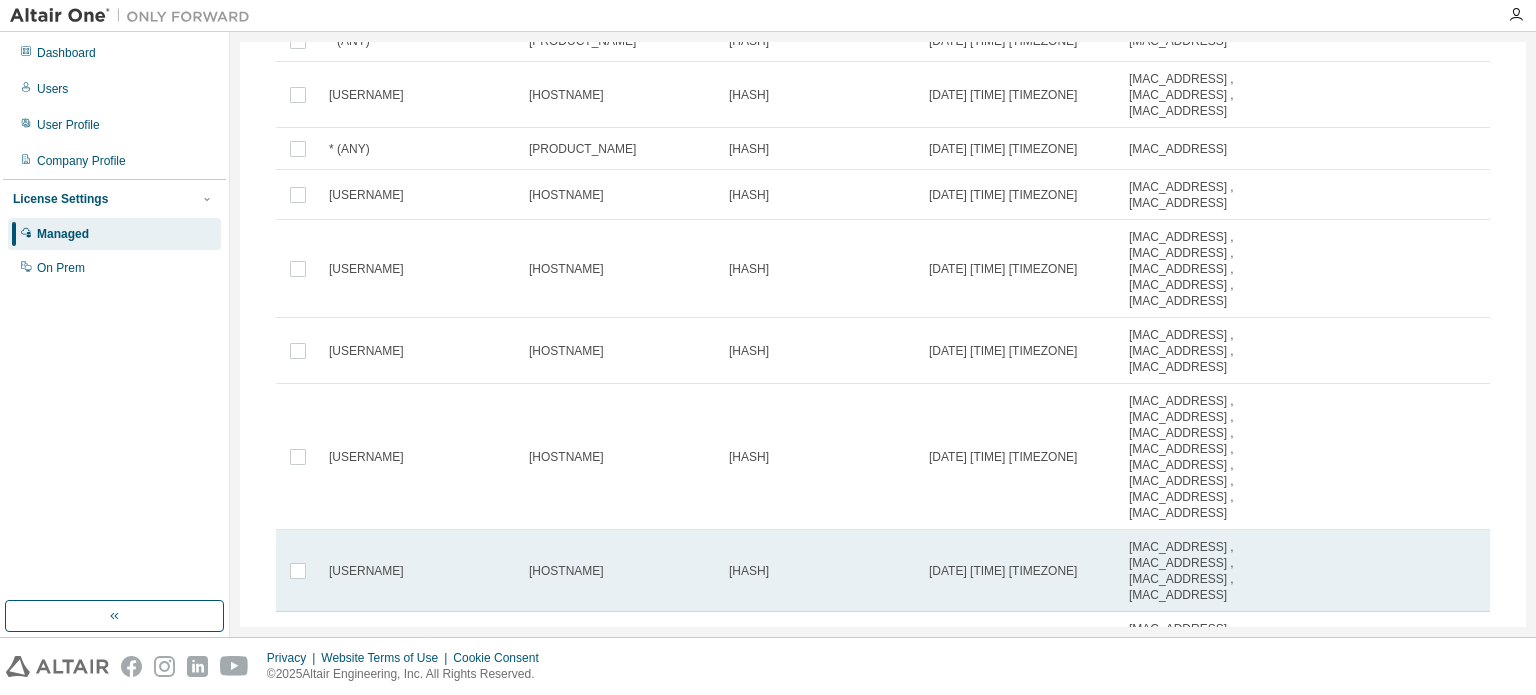 scroll, scrollTop: 380, scrollLeft: 0, axis: vertical 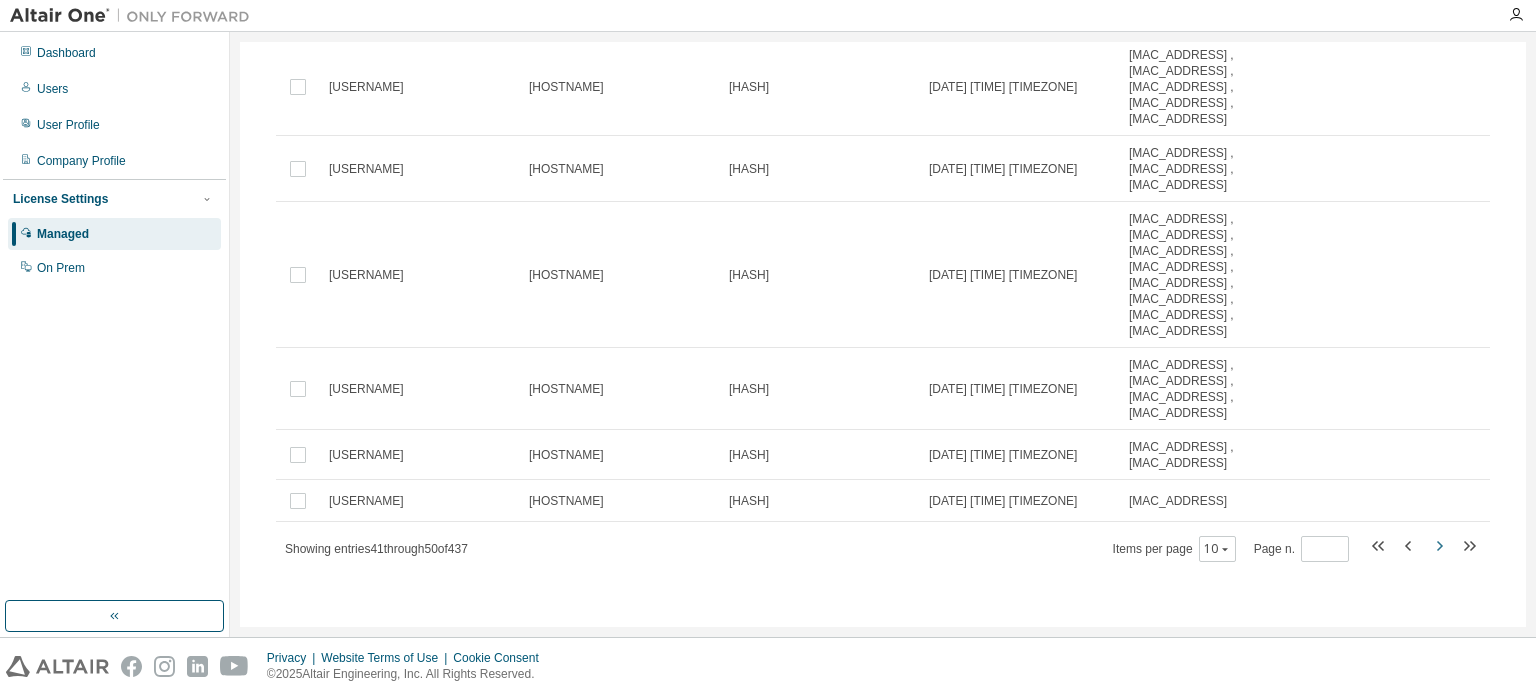 click 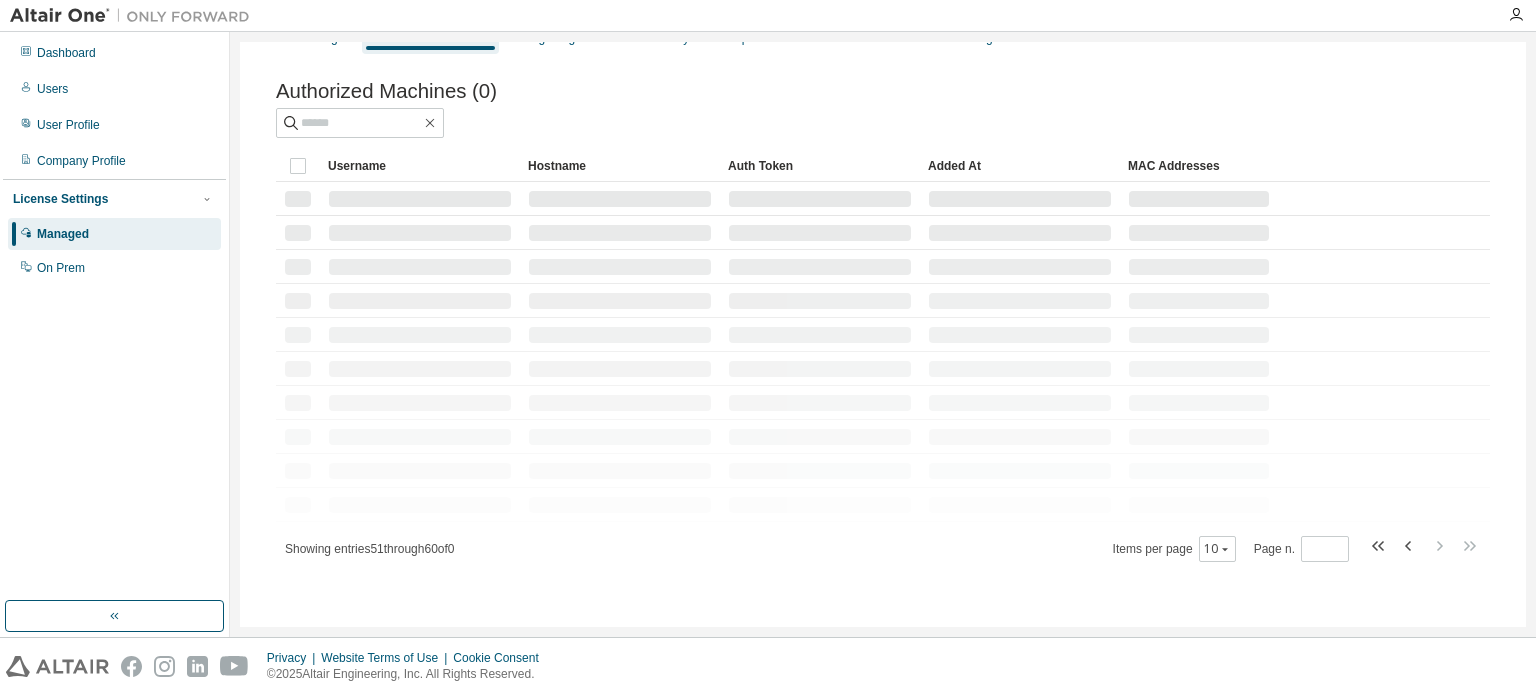 scroll, scrollTop: 380, scrollLeft: 0, axis: vertical 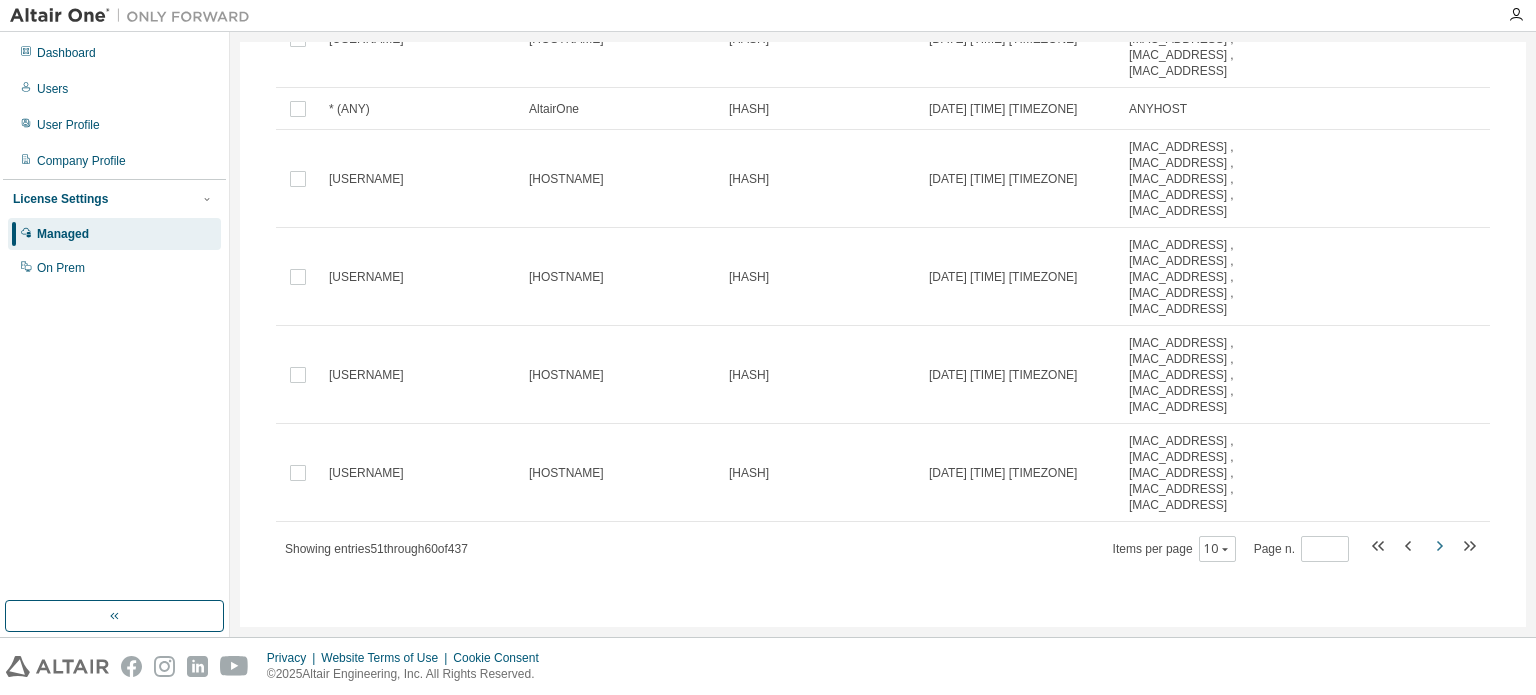click 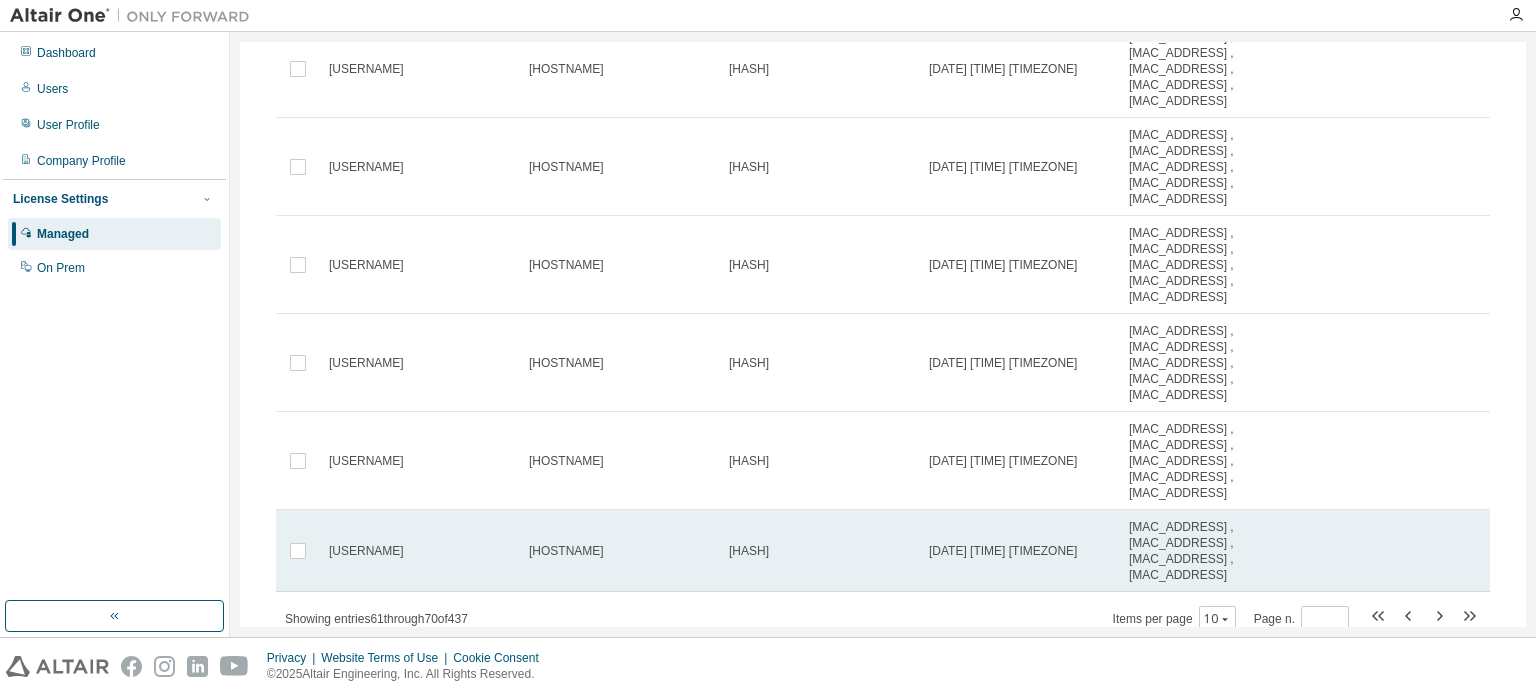 scroll, scrollTop: 660, scrollLeft: 0, axis: vertical 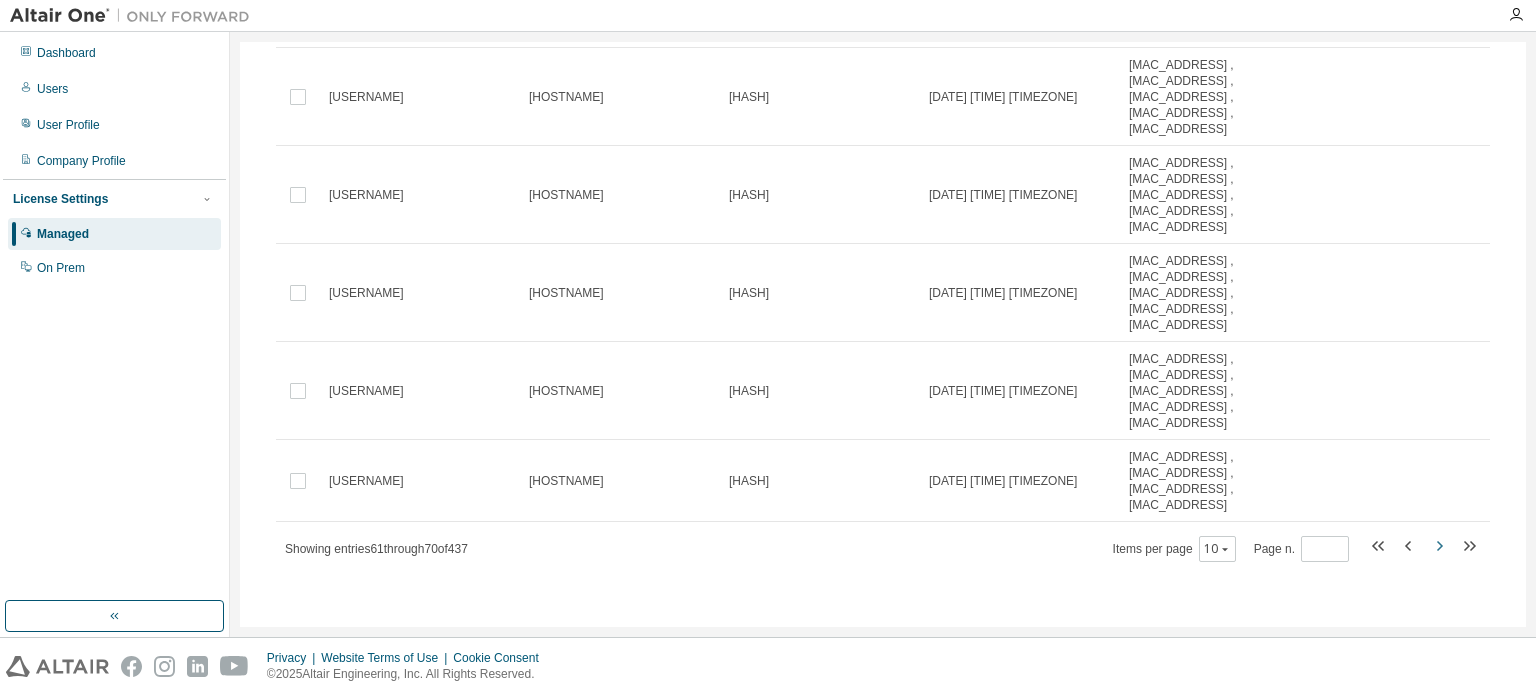 click 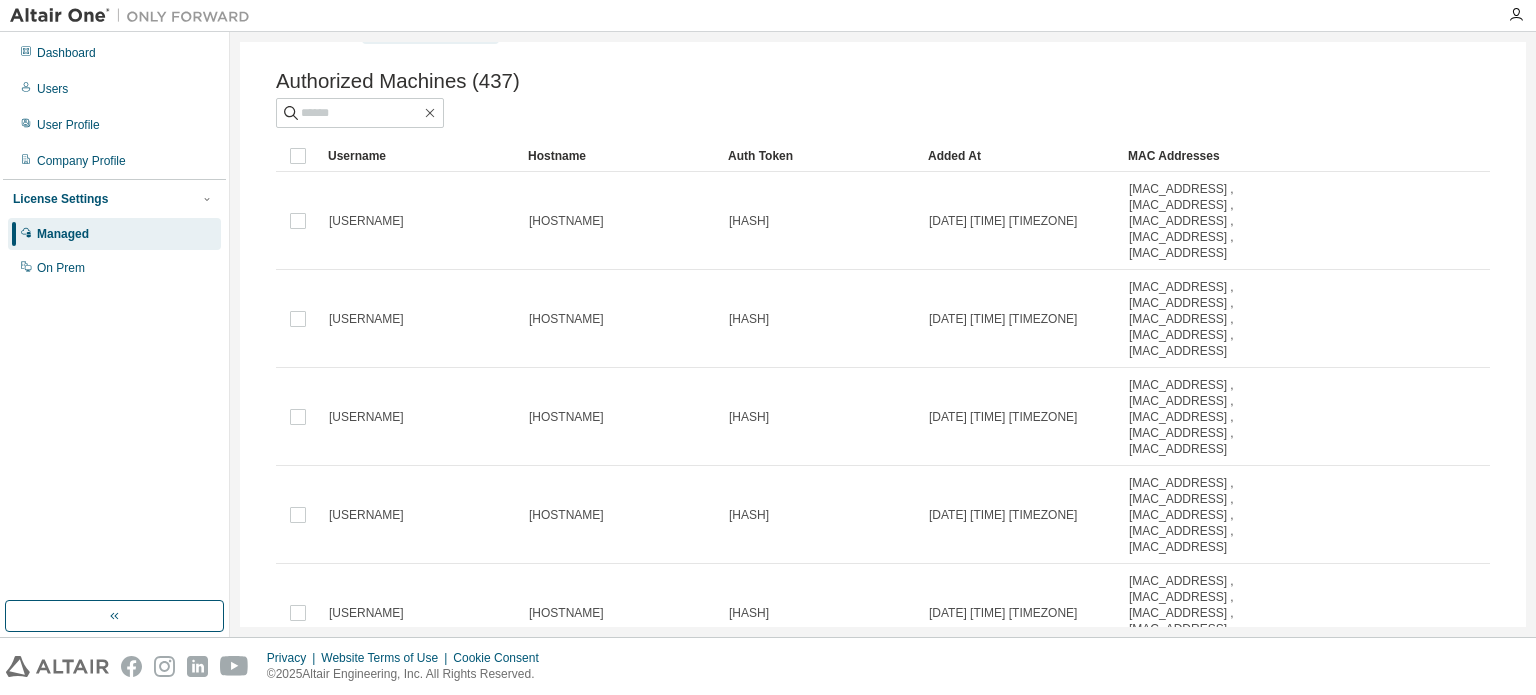 scroll, scrollTop: 0, scrollLeft: 0, axis: both 